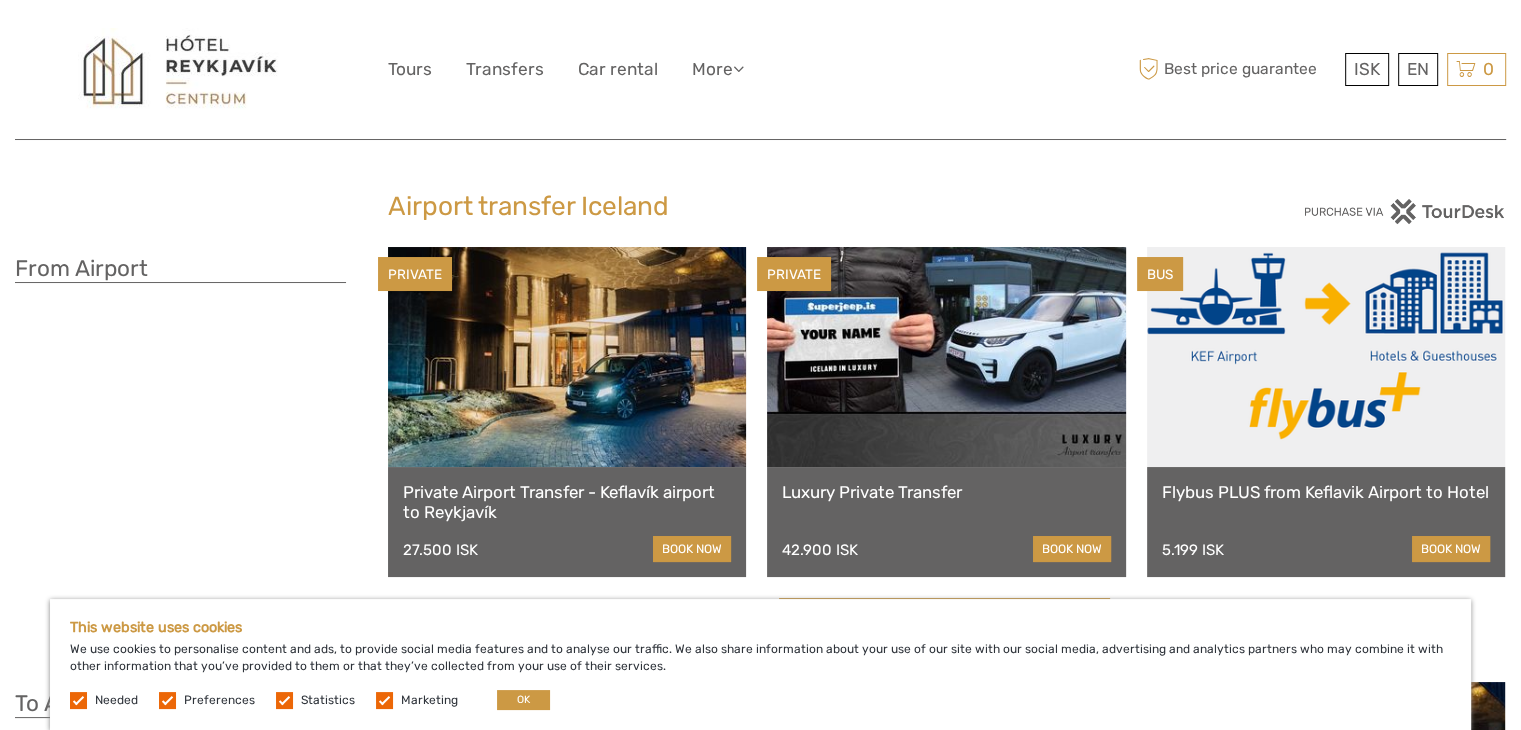 scroll, scrollTop: 23, scrollLeft: 0, axis: vertical 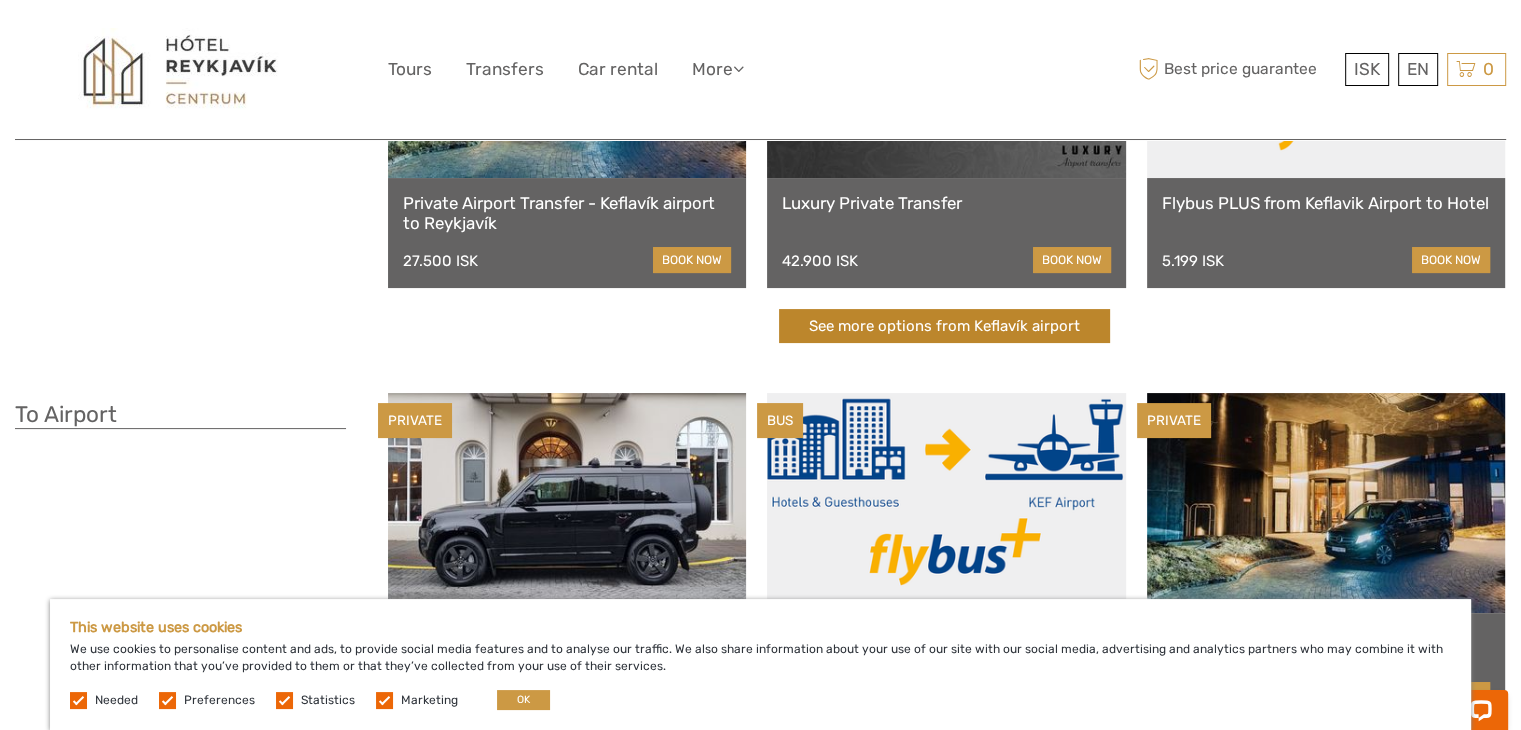 click on "See more options from Keflavík airport" at bounding box center [944, 326] 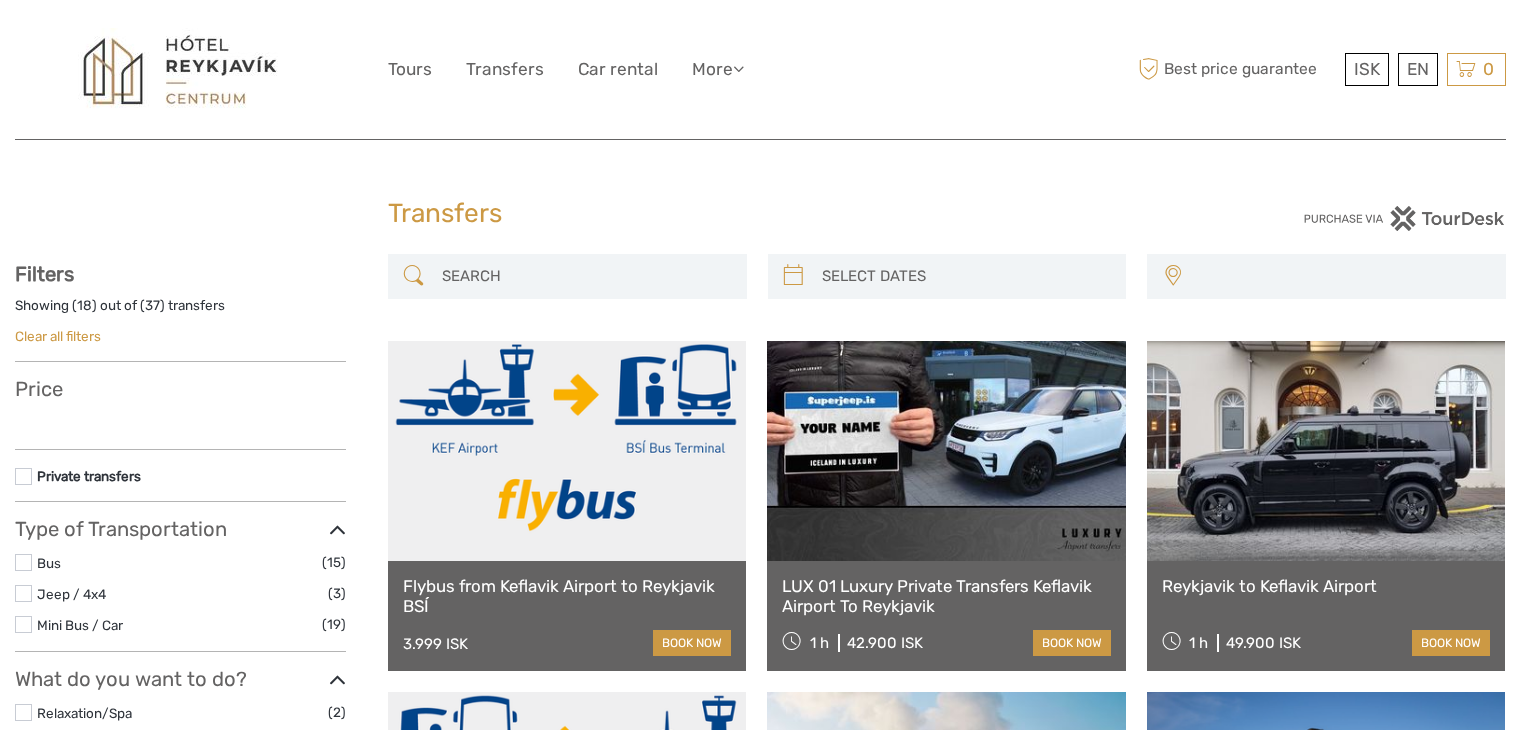 select 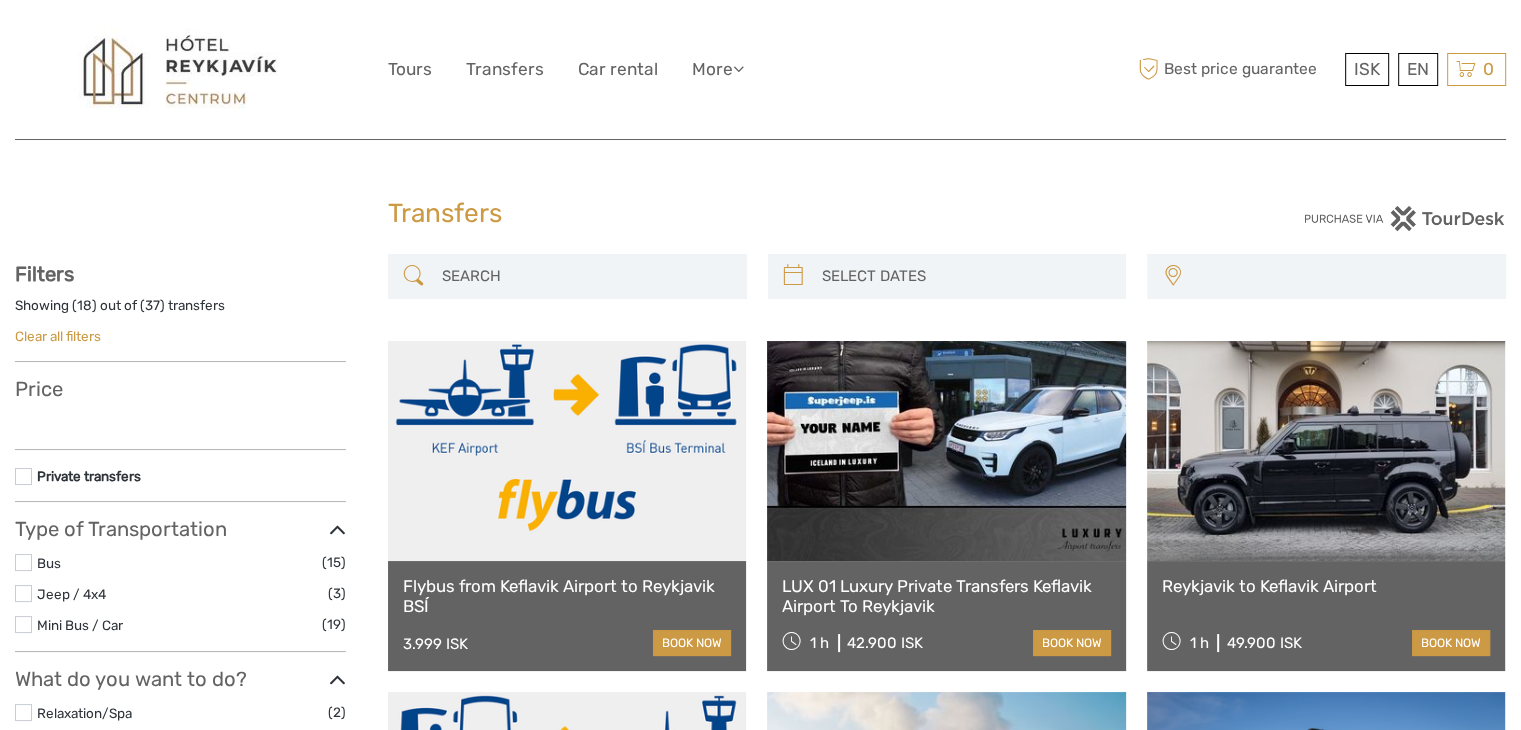 select 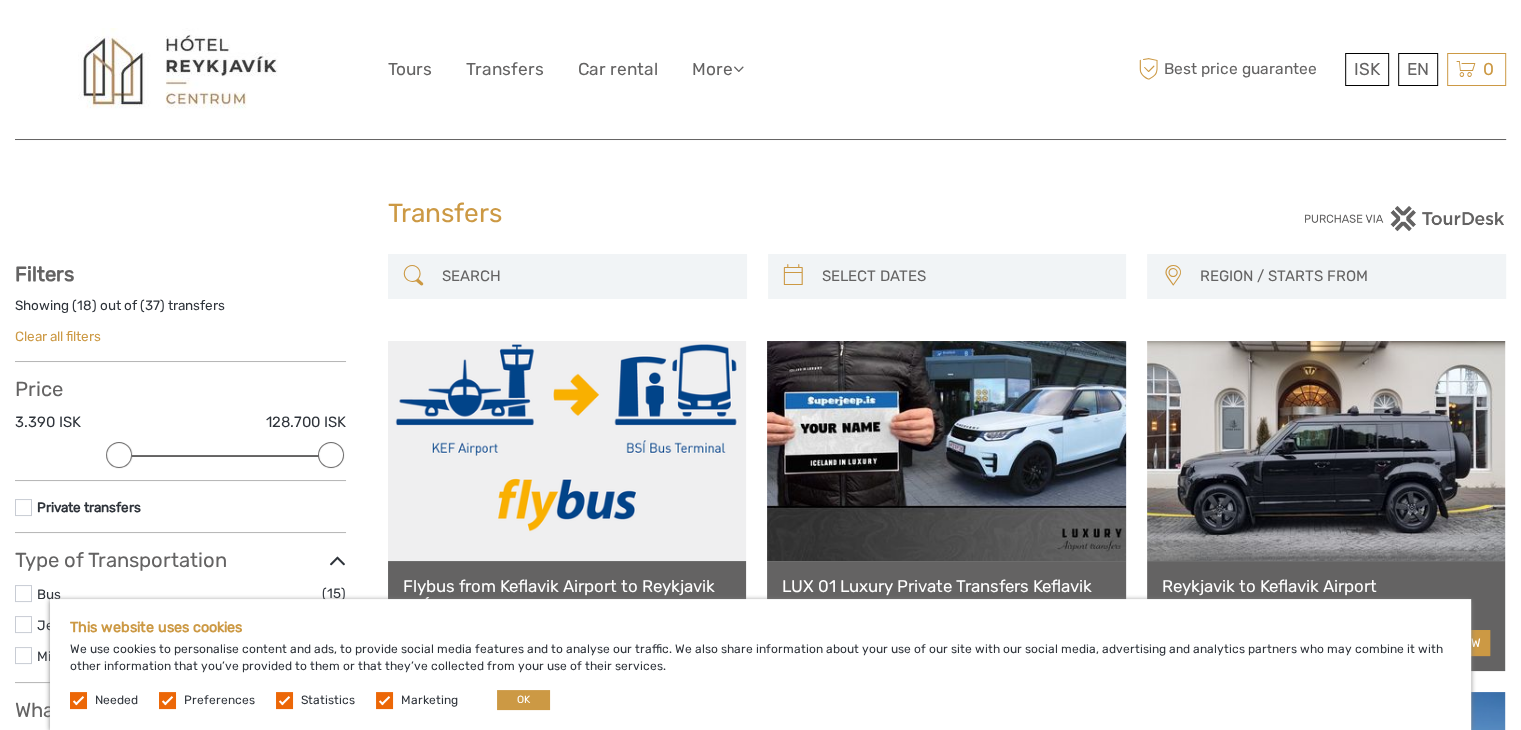 scroll, scrollTop: 0, scrollLeft: 0, axis: both 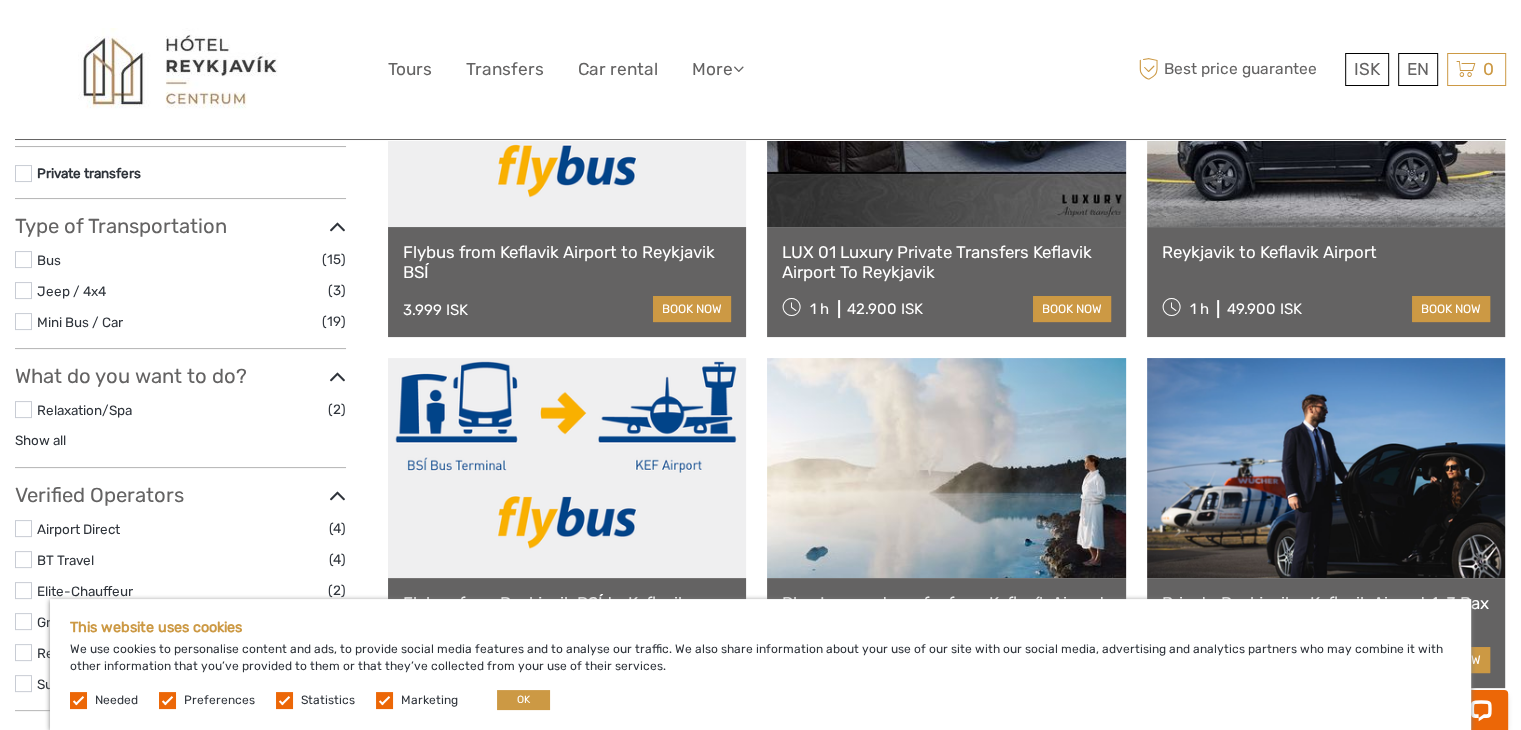 click at bounding box center (23, 259) 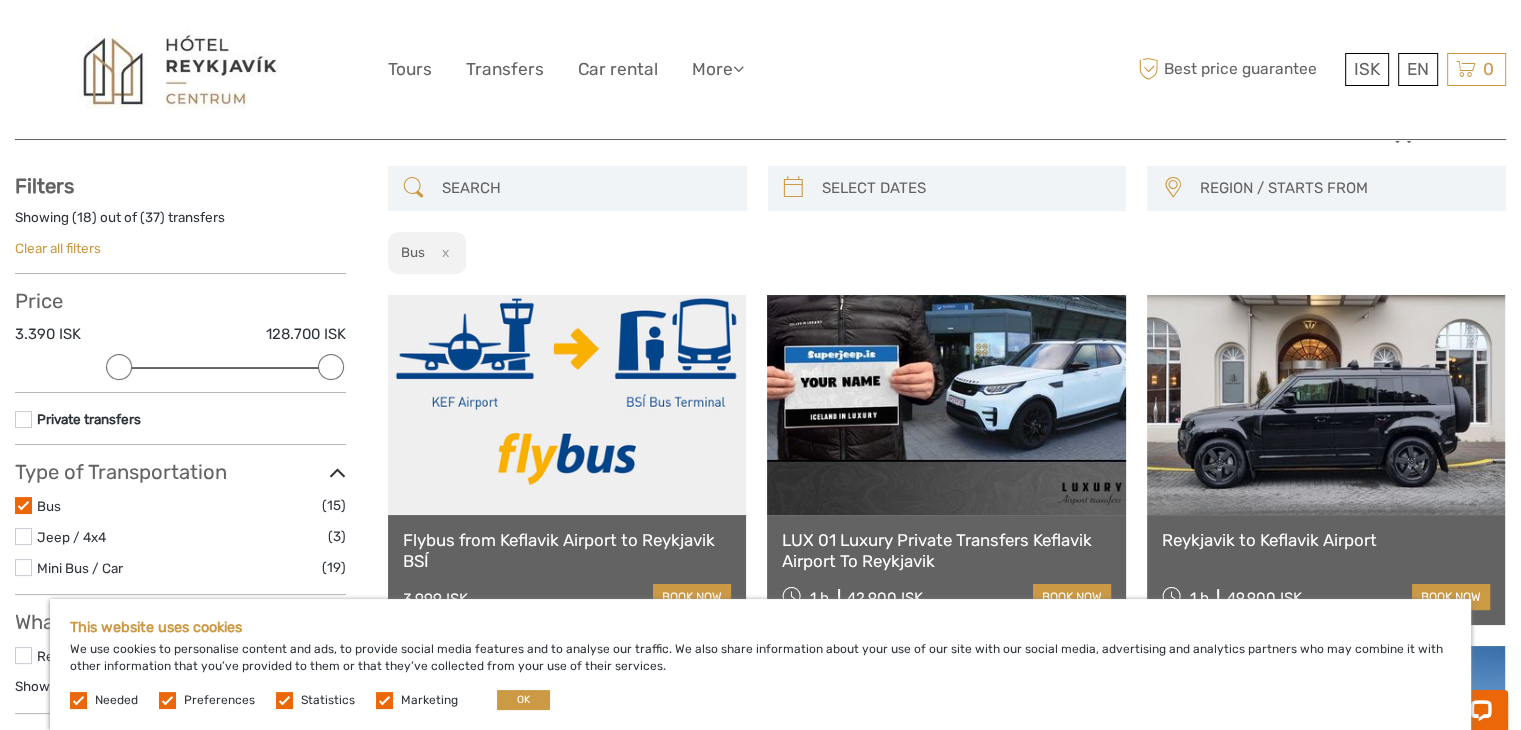 scroll, scrollTop: 0, scrollLeft: 0, axis: both 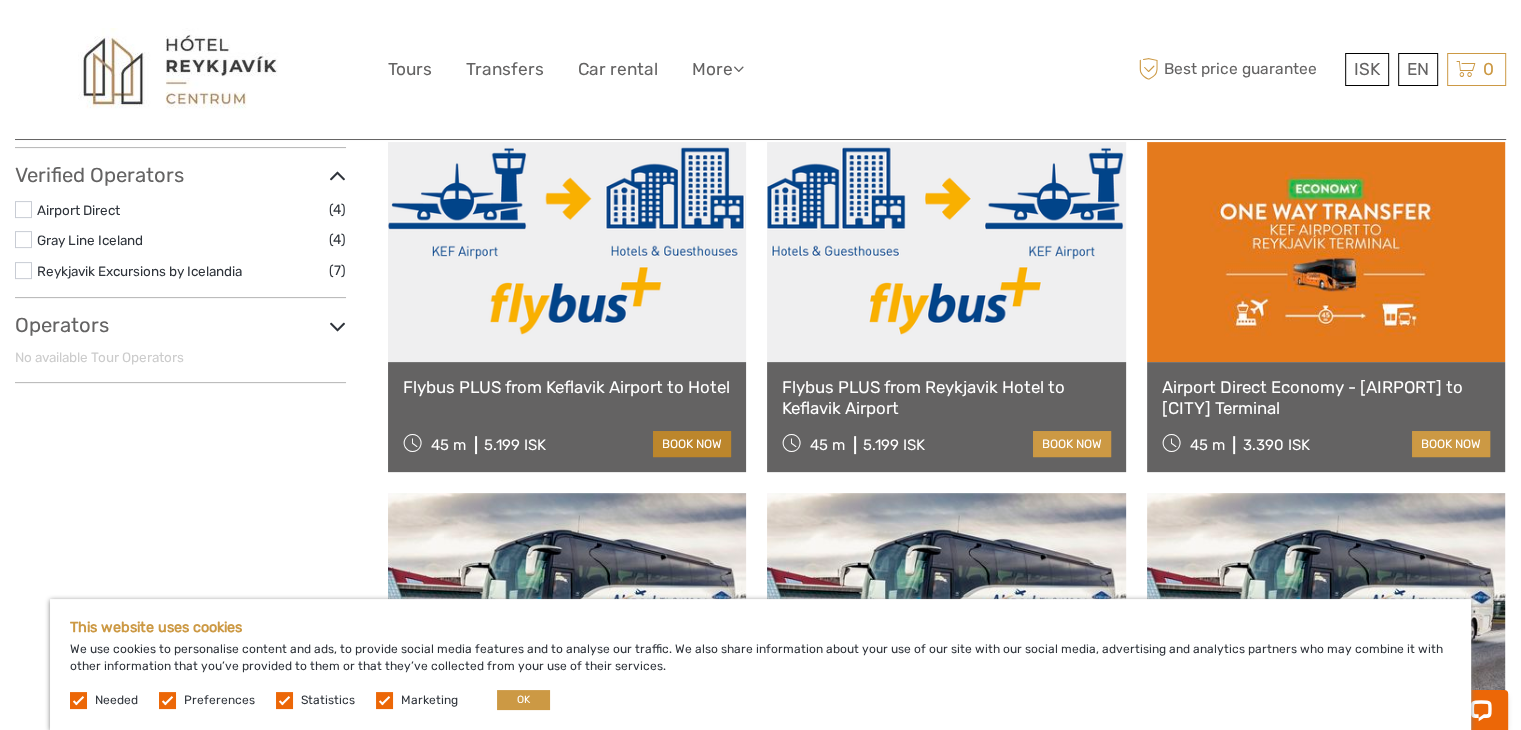 click on "book now" at bounding box center (692, 444) 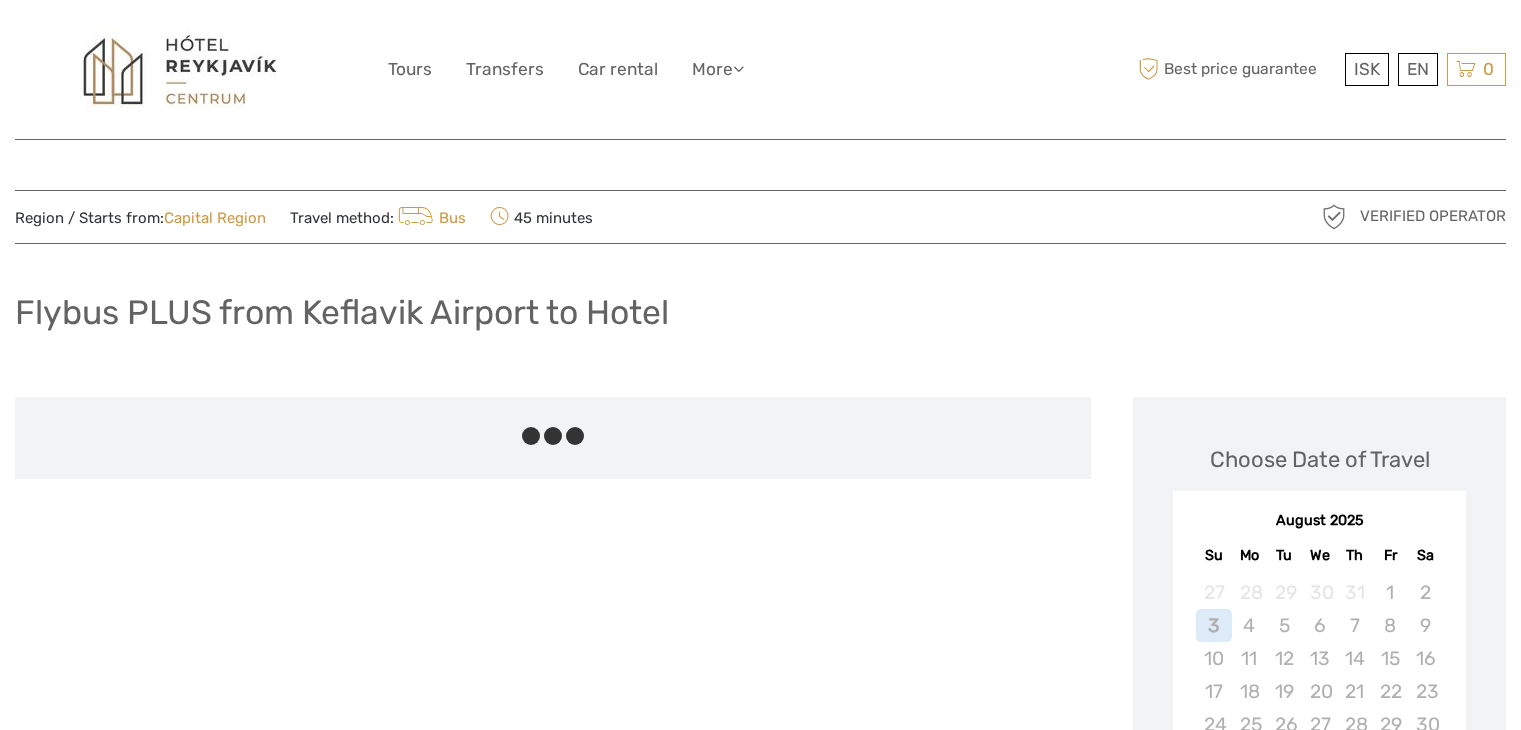 scroll, scrollTop: 0, scrollLeft: 0, axis: both 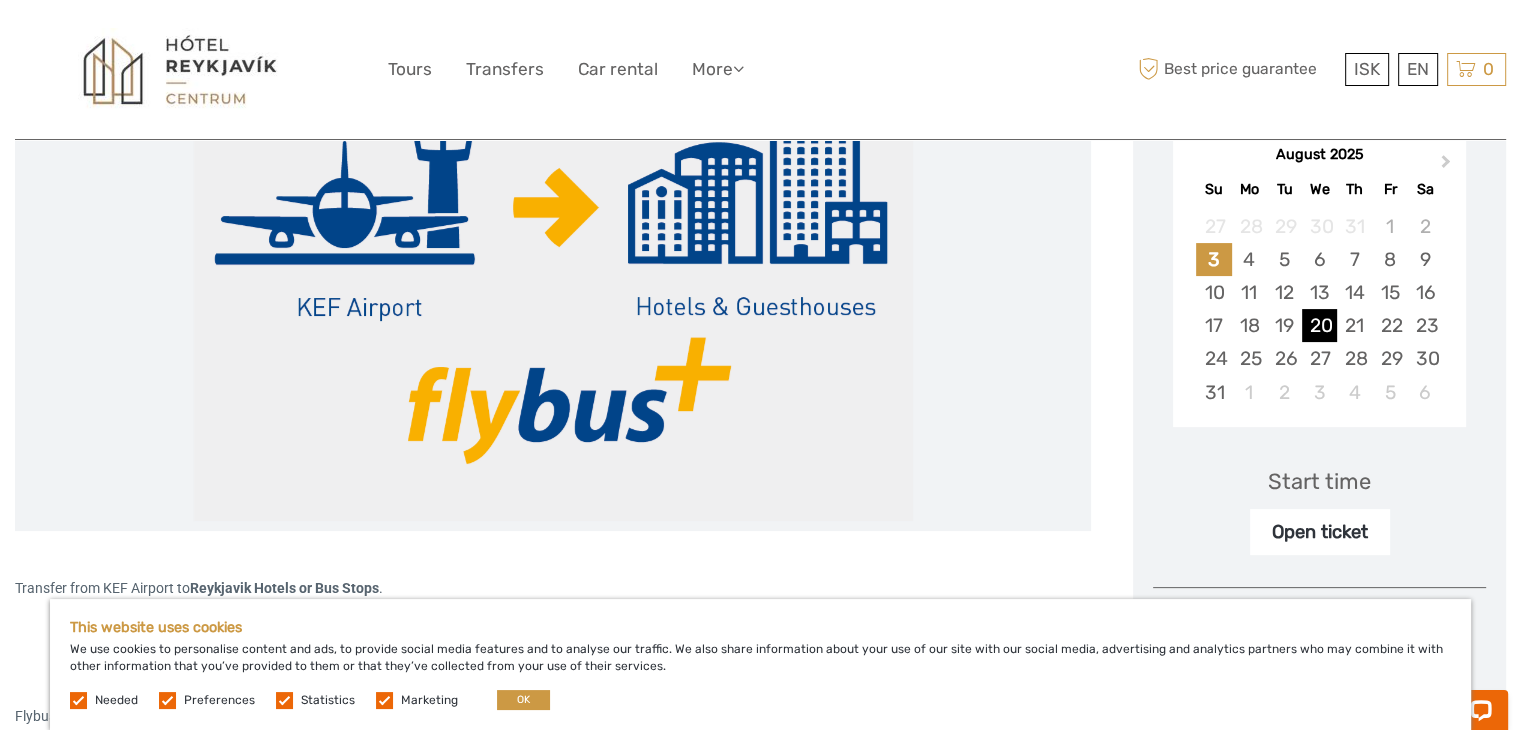 click on "20" at bounding box center (1319, 325) 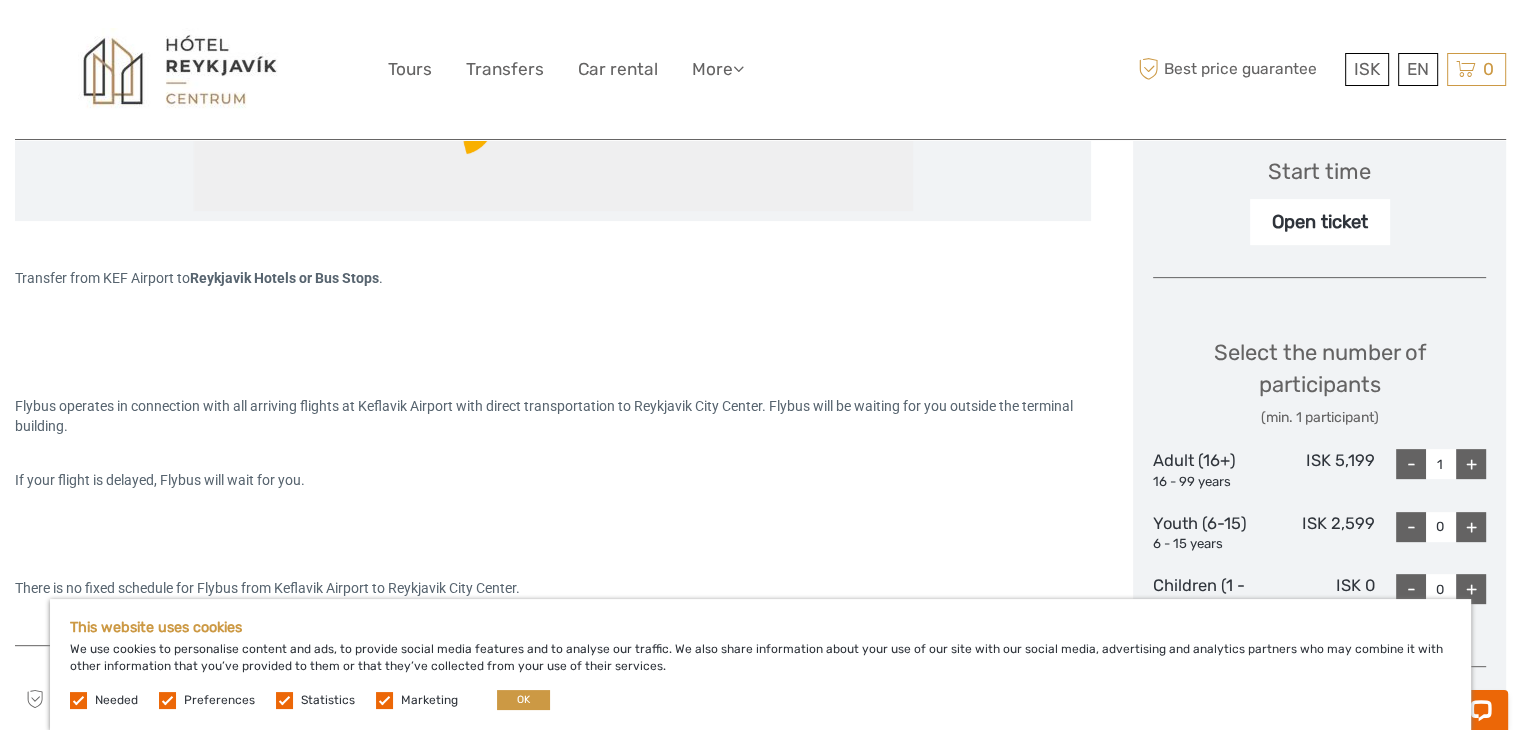 scroll, scrollTop: 678, scrollLeft: 0, axis: vertical 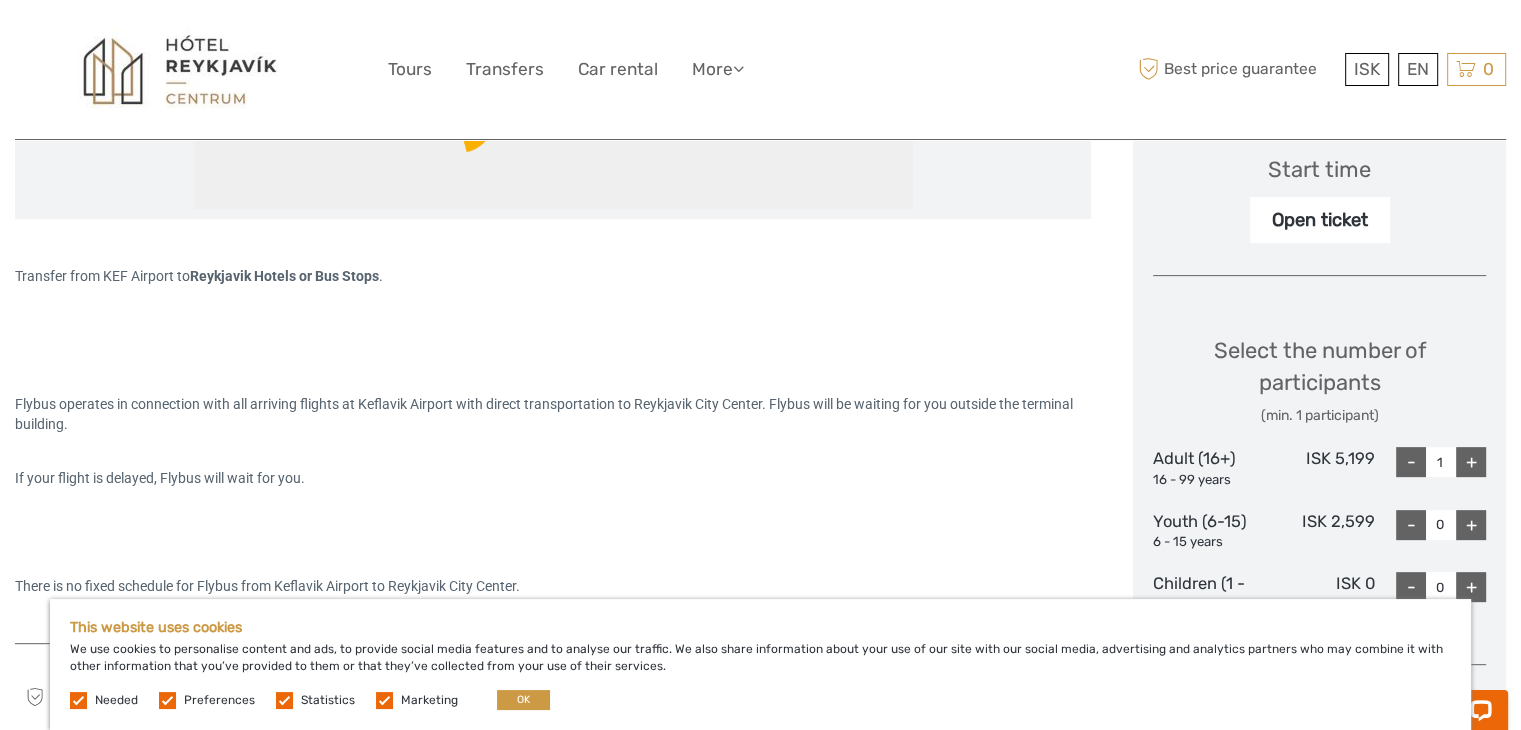 click on "Open ticket" at bounding box center (1320, 220) 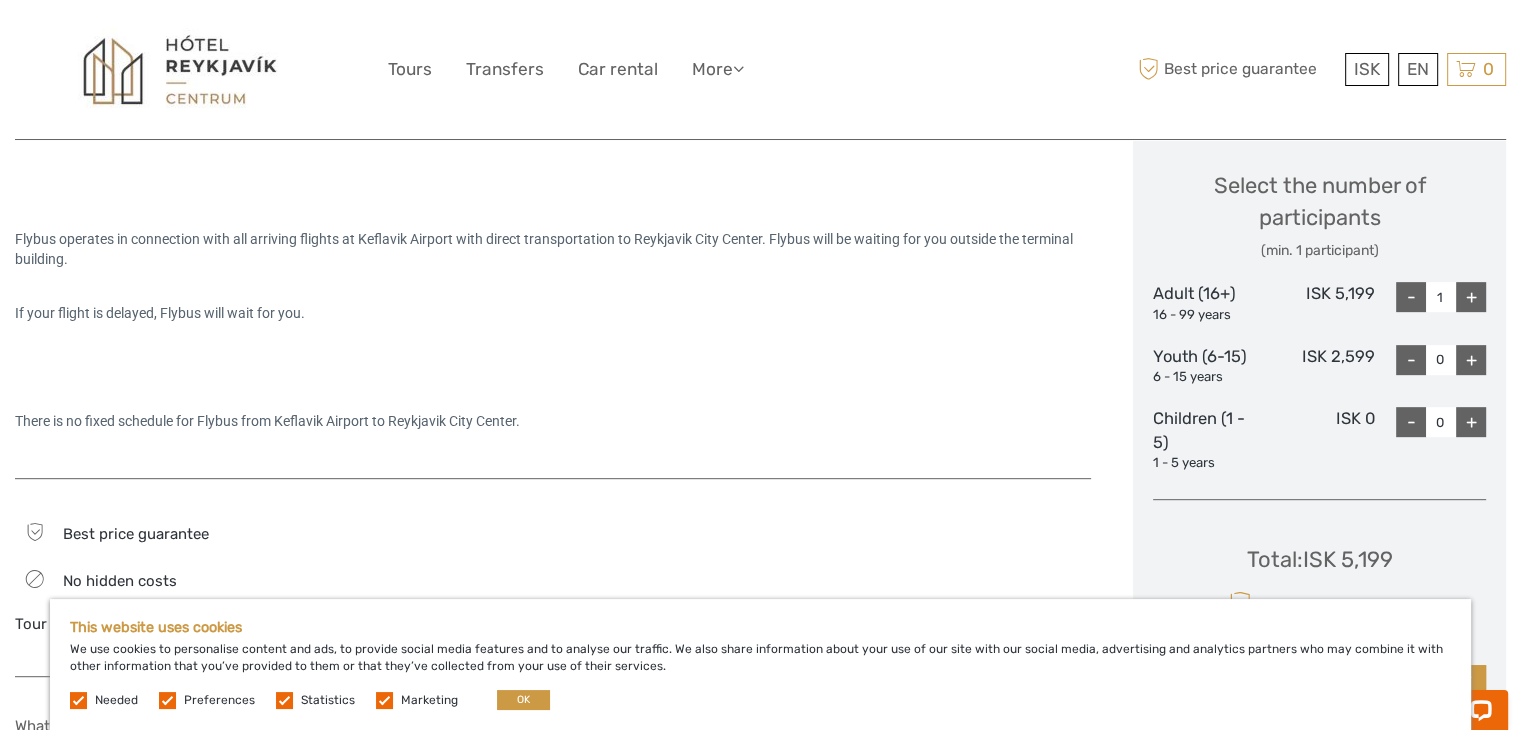 scroll, scrollTop: 844, scrollLeft: 0, axis: vertical 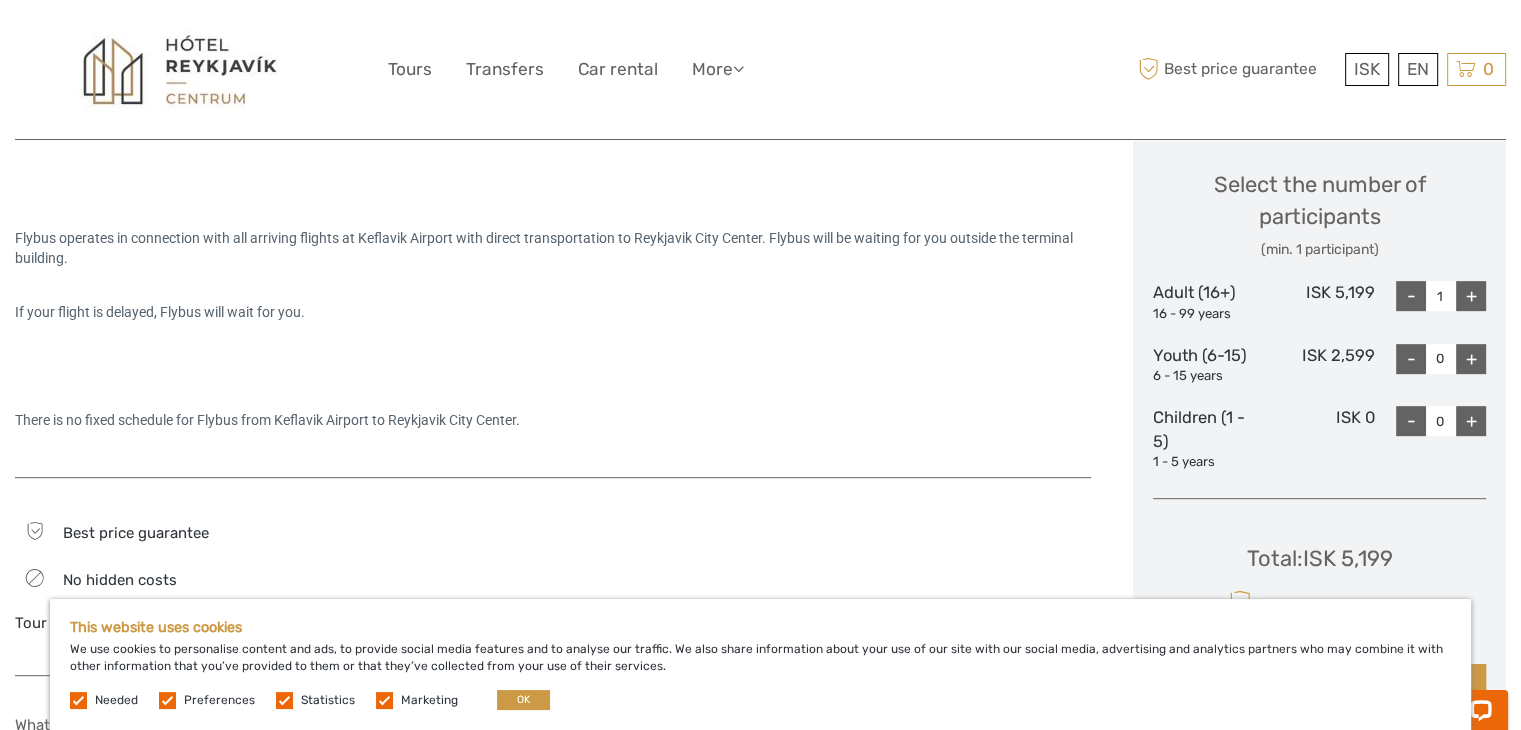 click on "+" at bounding box center (1471, 296) 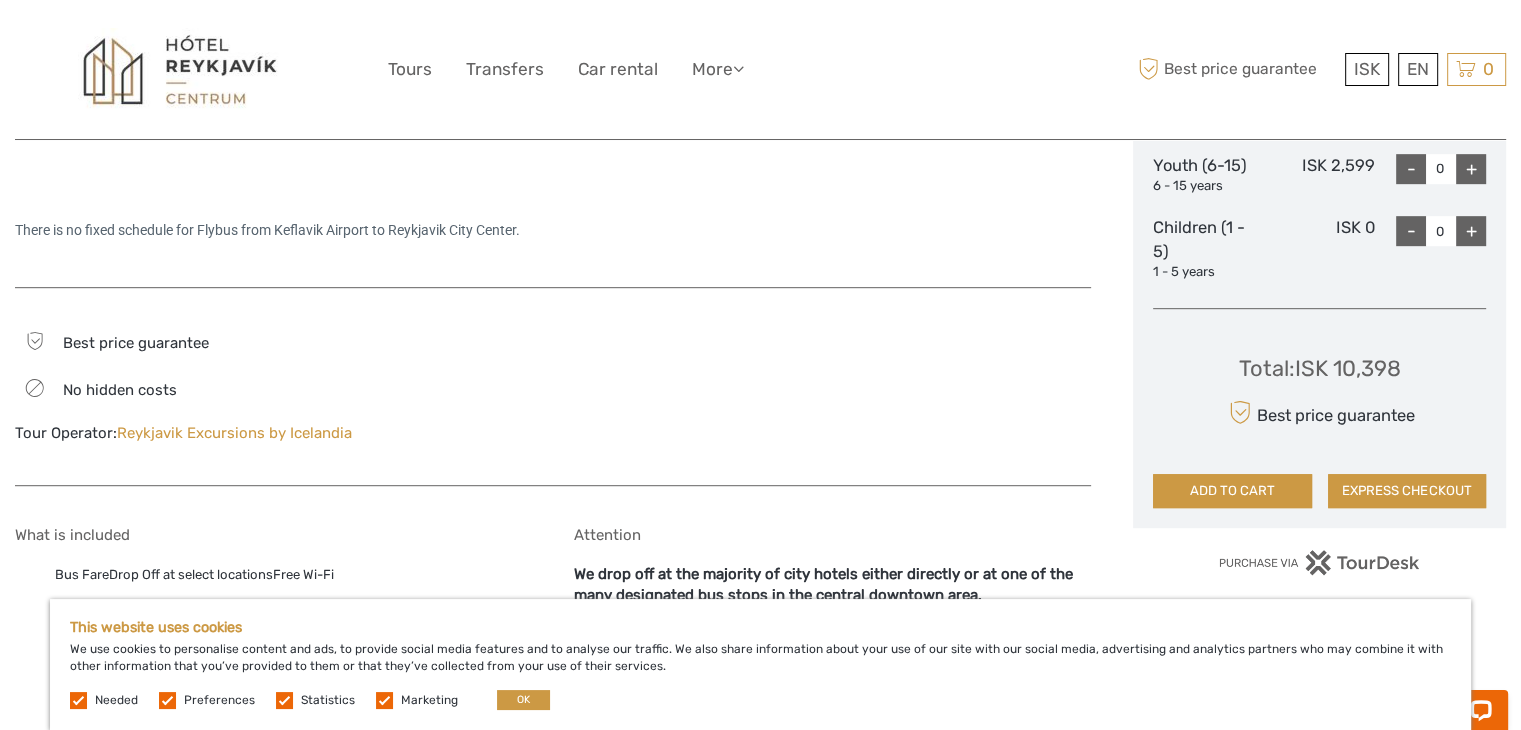 scroll, scrollTop: 1036, scrollLeft: 0, axis: vertical 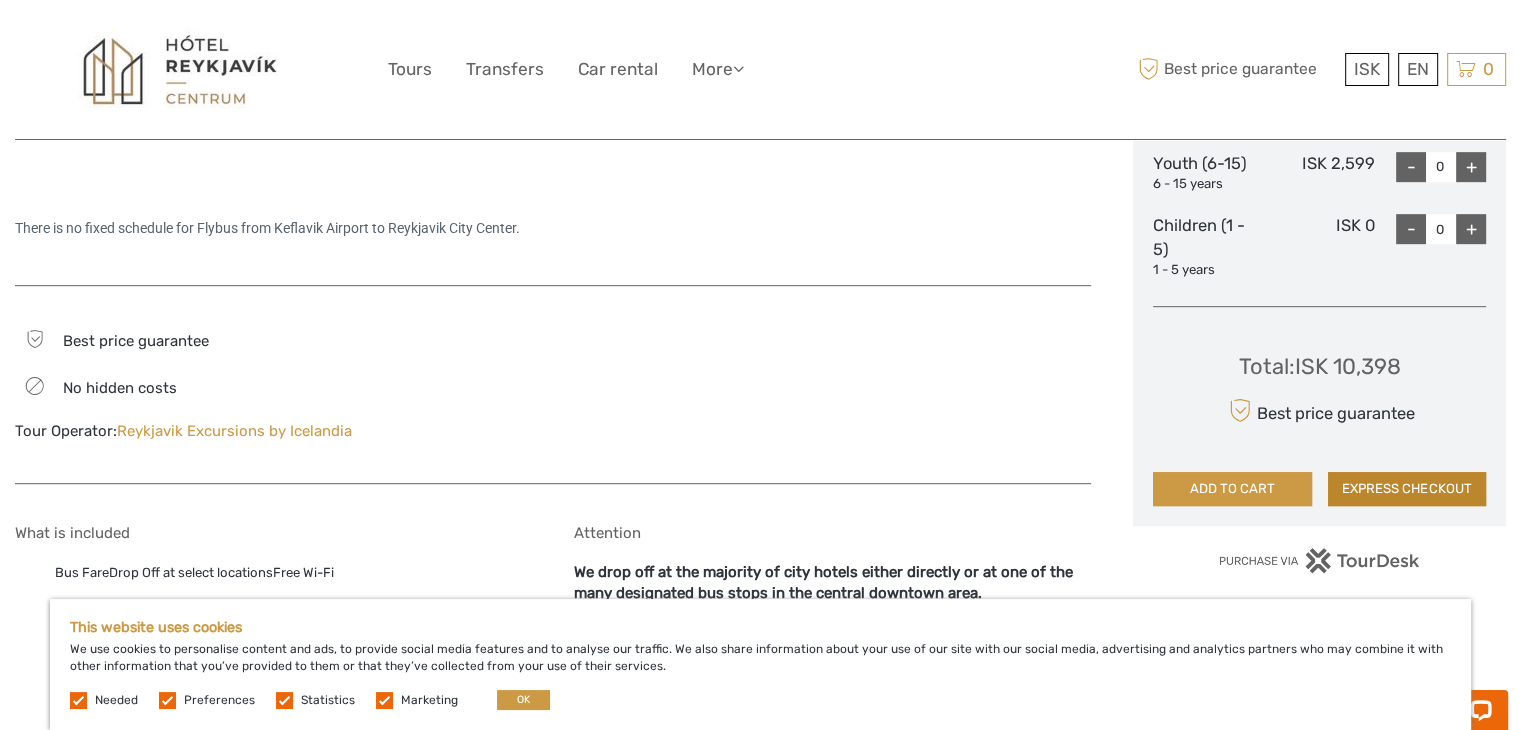 click on "EXPRESS CHECKOUT" at bounding box center (1407, 489) 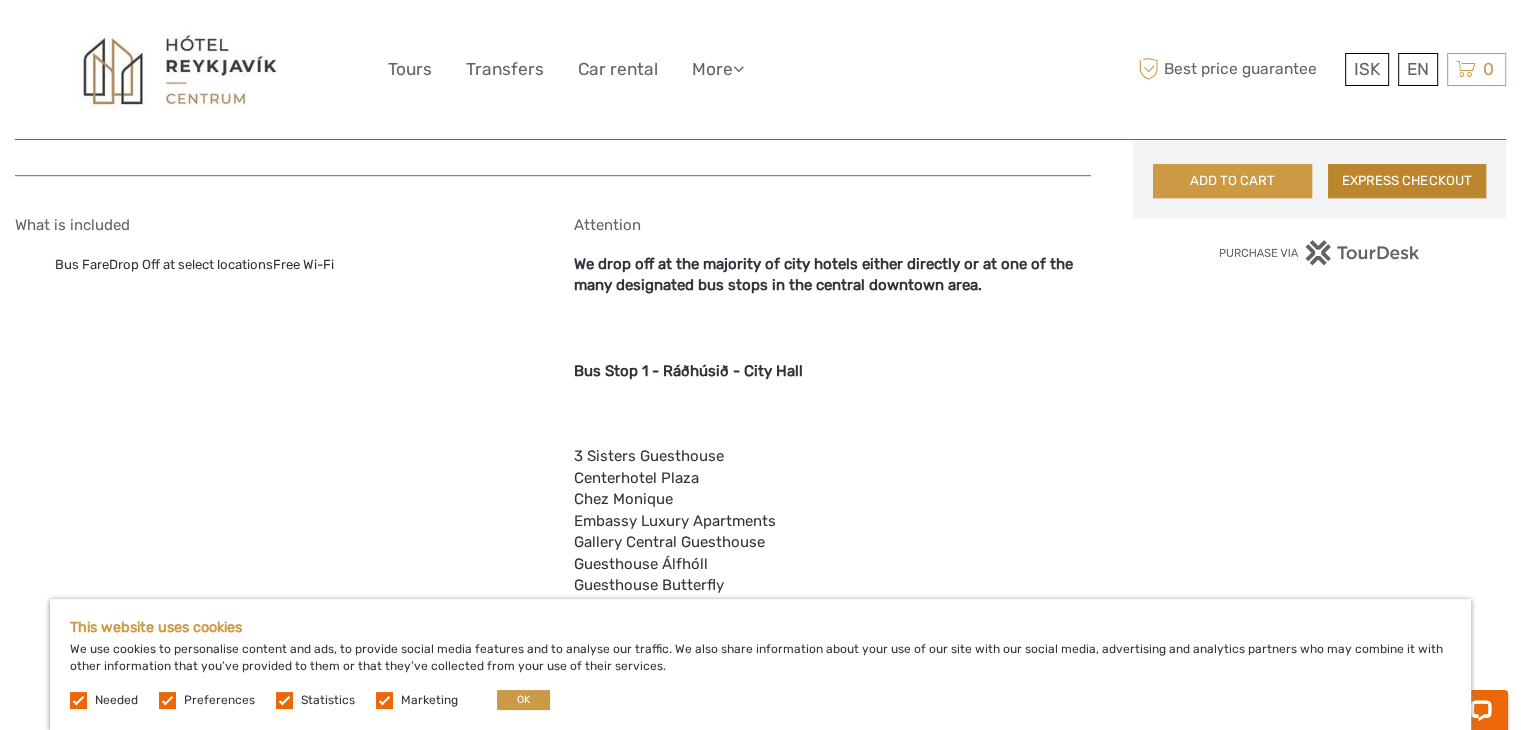 scroll, scrollTop: 1352, scrollLeft: 0, axis: vertical 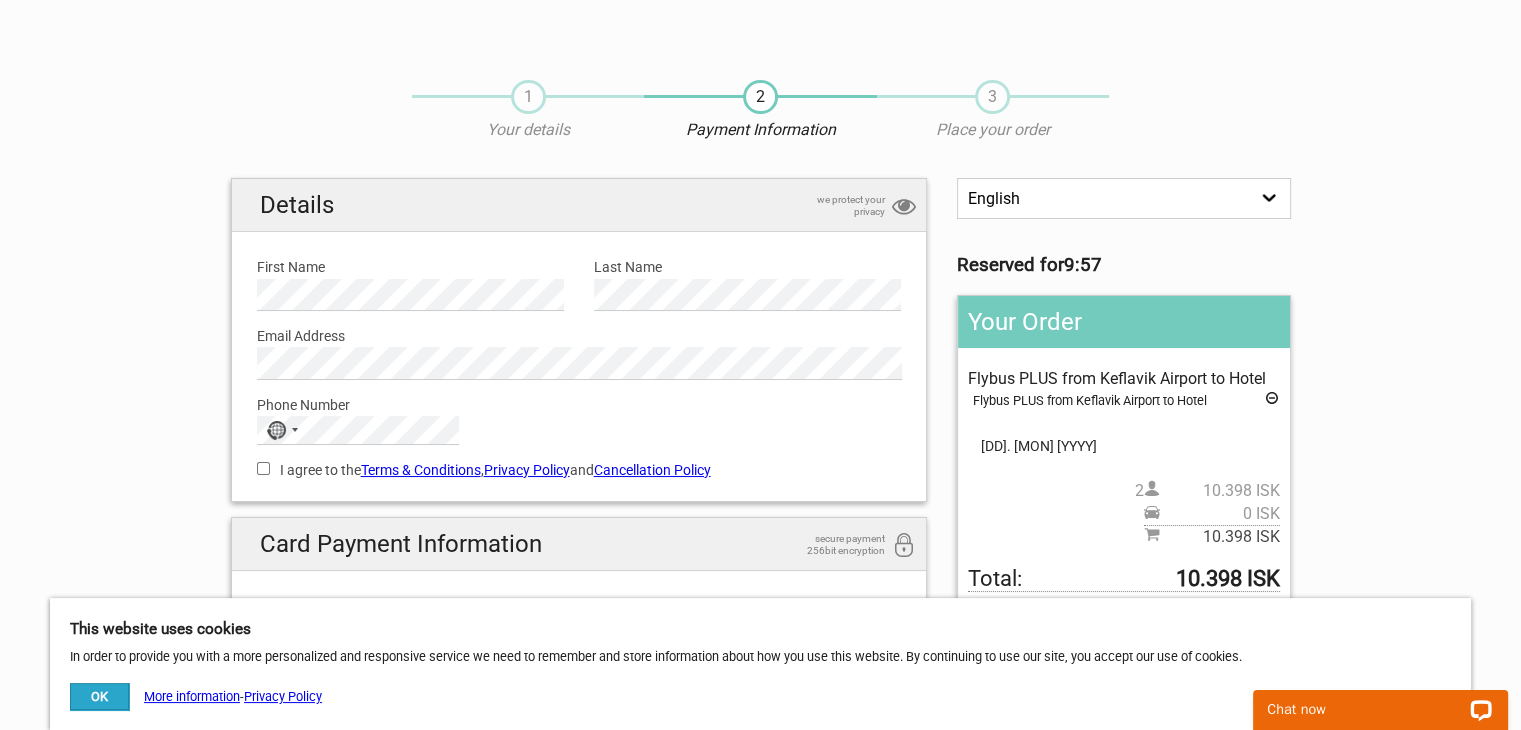 click on "First Name" at bounding box center [410, 267] 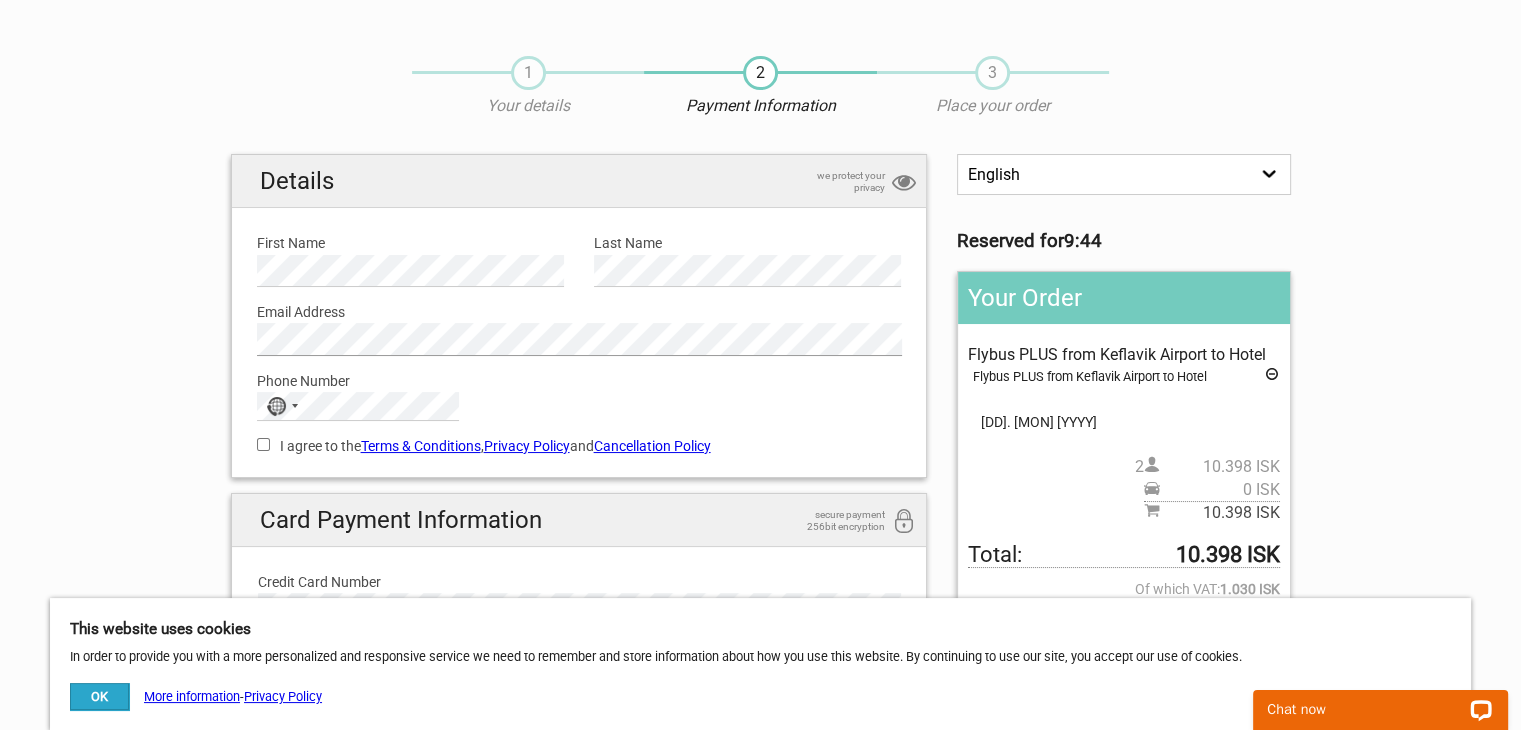 scroll, scrollTop: 40, scrollLeft: 0, axis: vertical 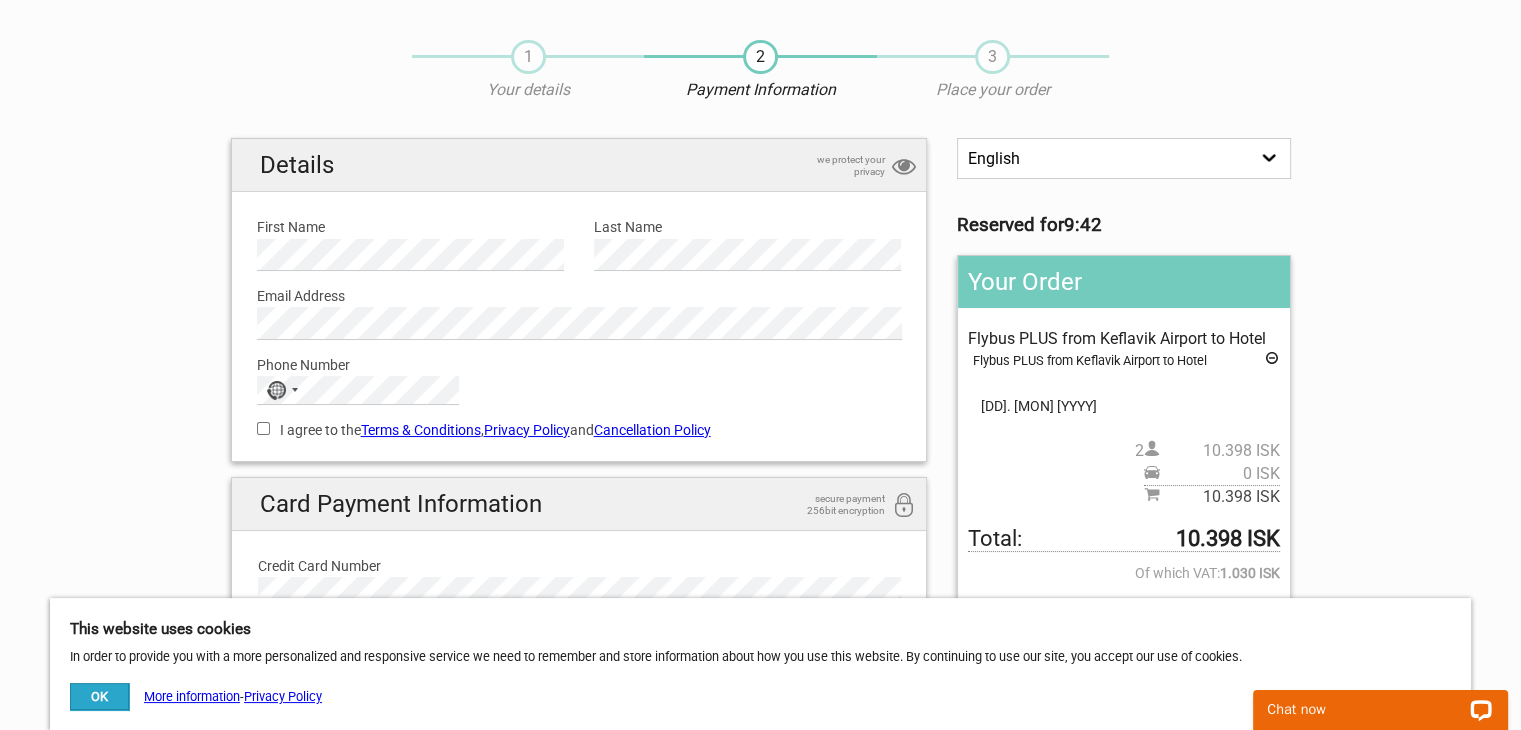 click on "I agree to the  Terms & Conditions ,  Privacy Policy  and  Cancellation Policy" at bounding box center (263, 428) 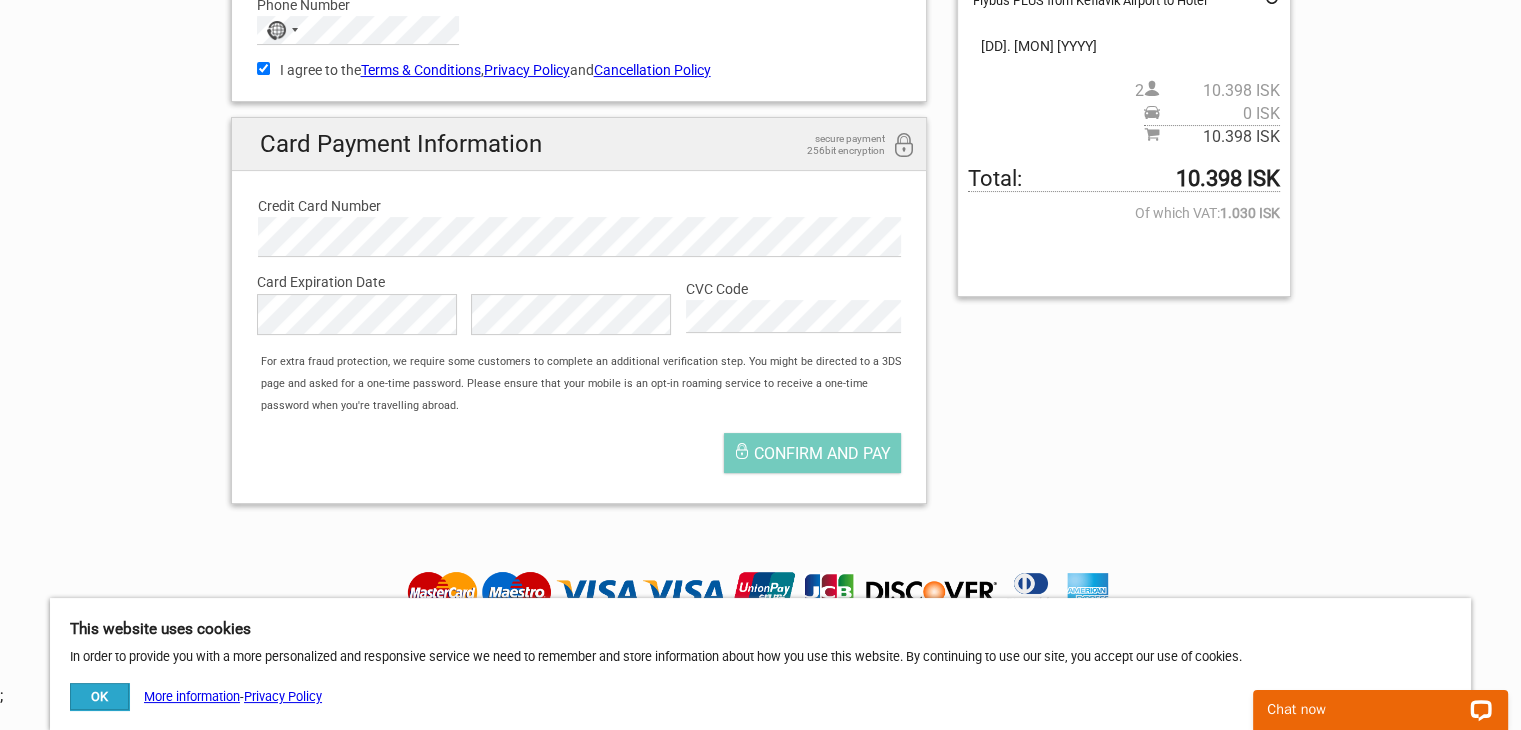 scroll, scrollTop: 403, scrollLeft: 0, axis: vertical 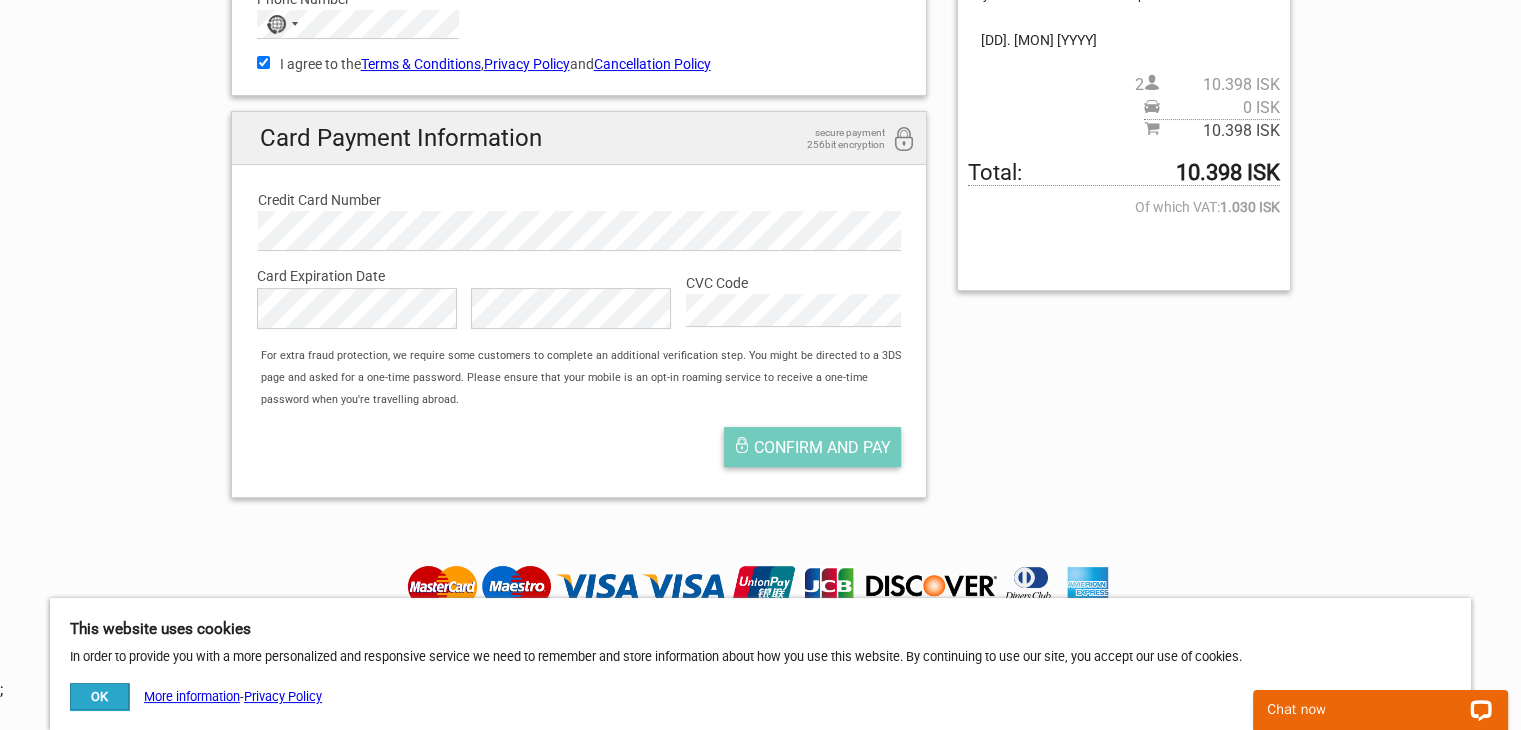 click on "Confirm and pay" at bounding box center [822, 447] 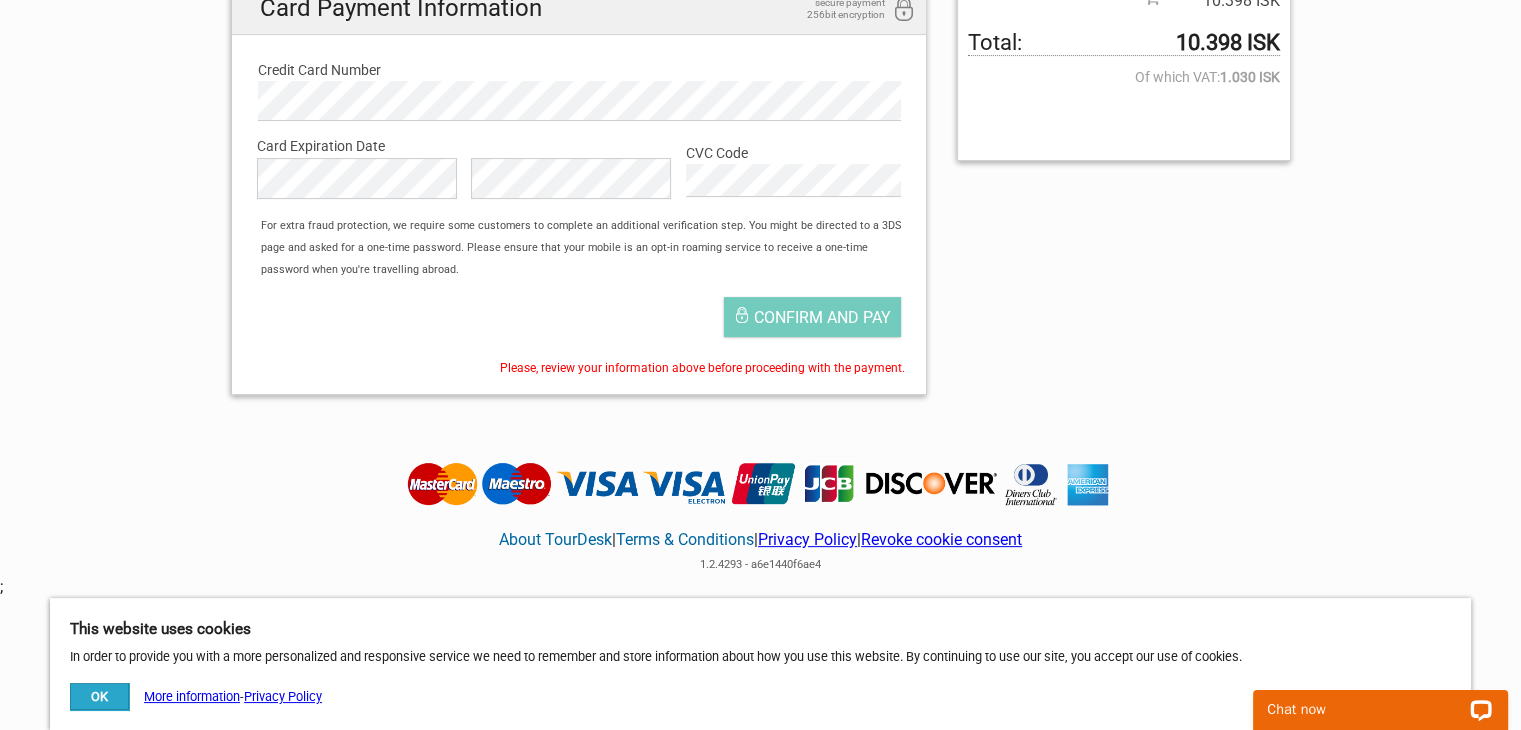 scroll, scrollTop: 538, scrollLeft: 0, axis: vertical 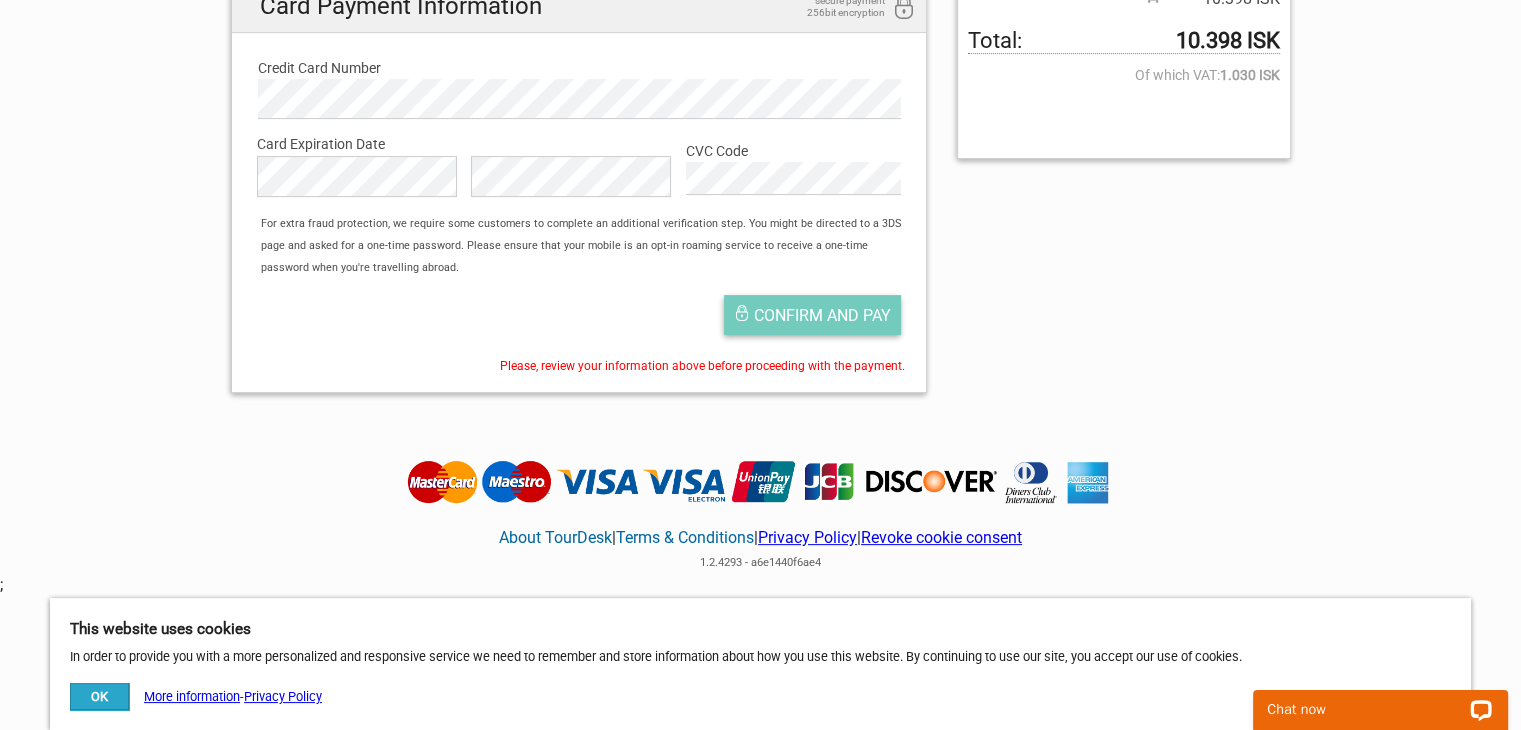 click on "Confirm and pay" at bounding box center [822, 315] 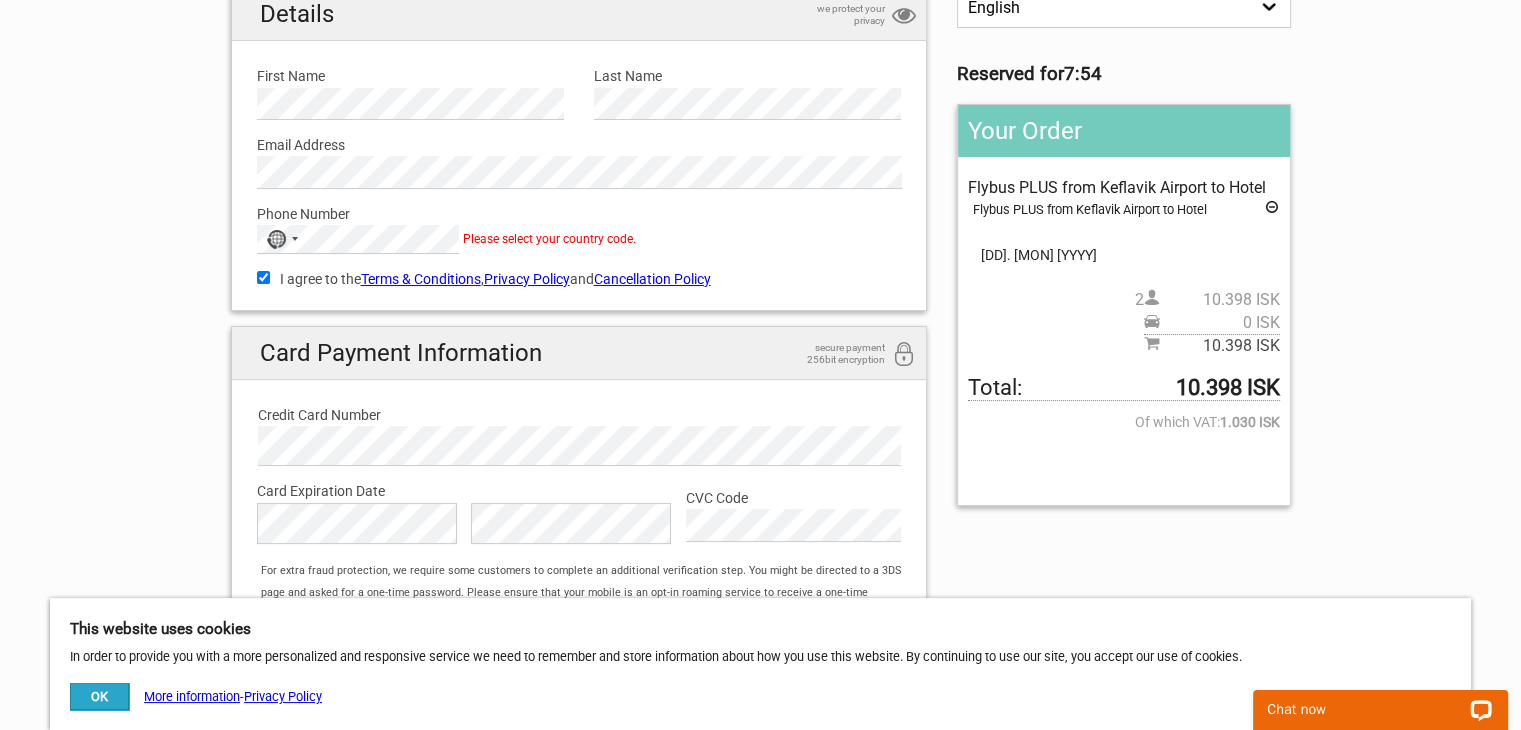 scroll, scrollTop: 192, scrollLeft: 0, axis: vertical 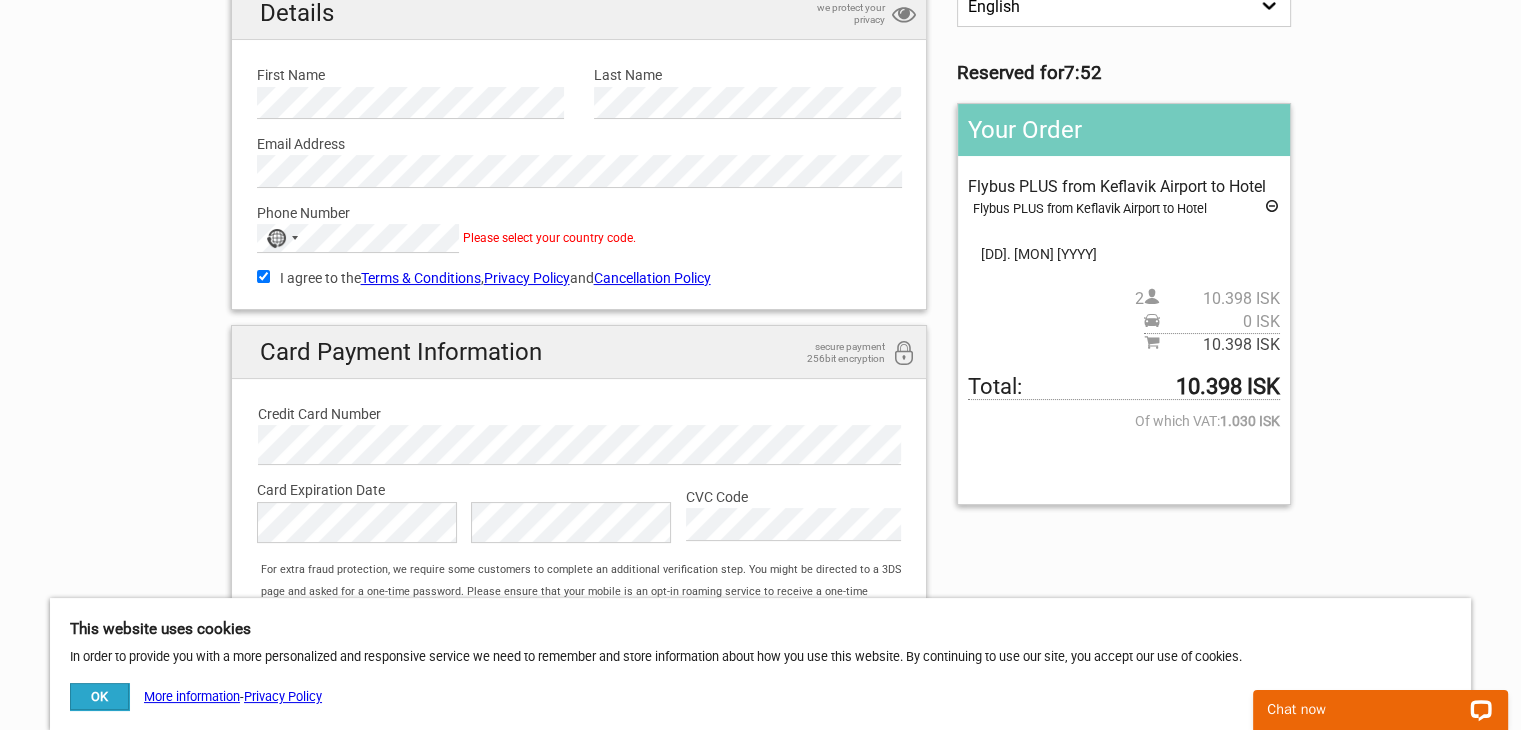 click on "Please select your country code." at bounding box center (549, 238) 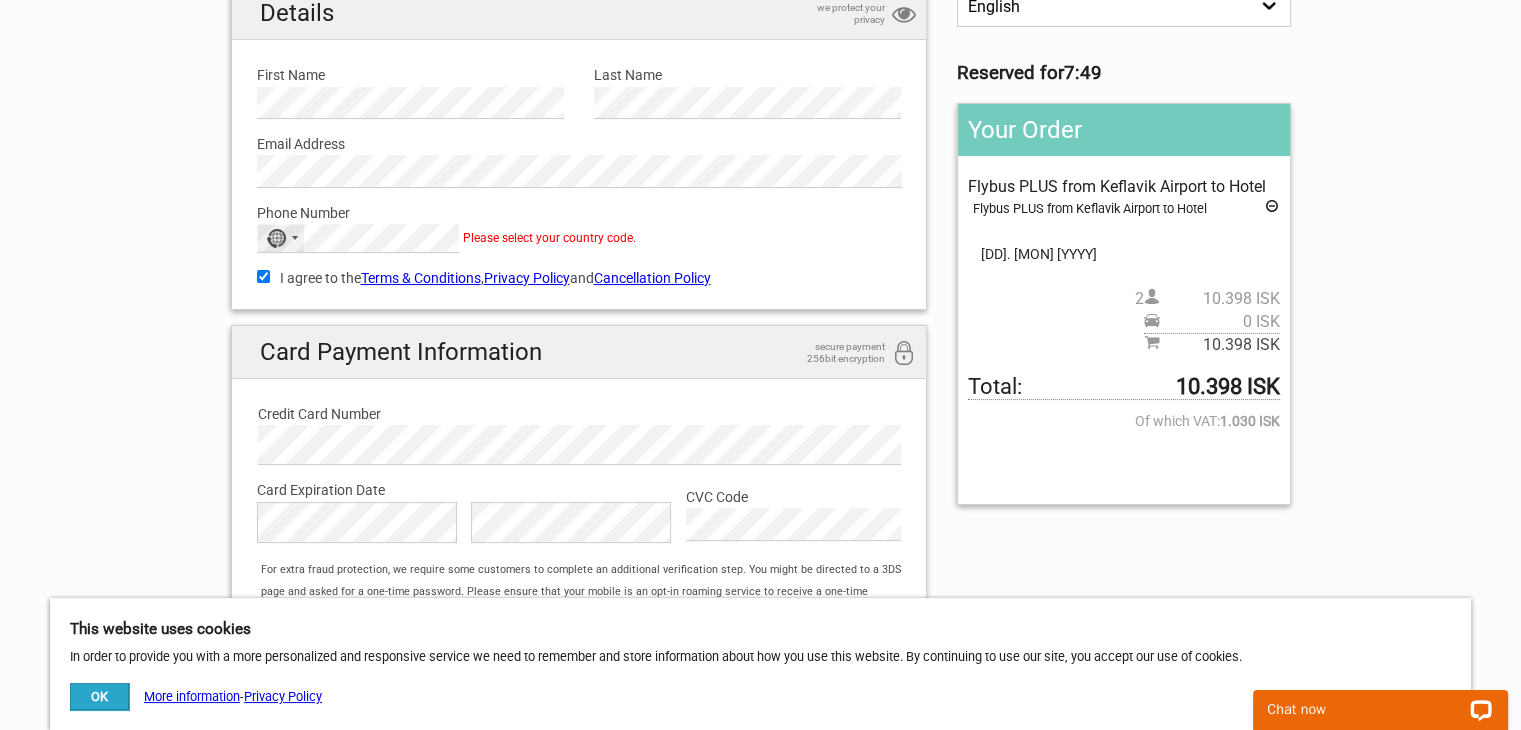 click on "No country selected" at bounding box center [276, 238] 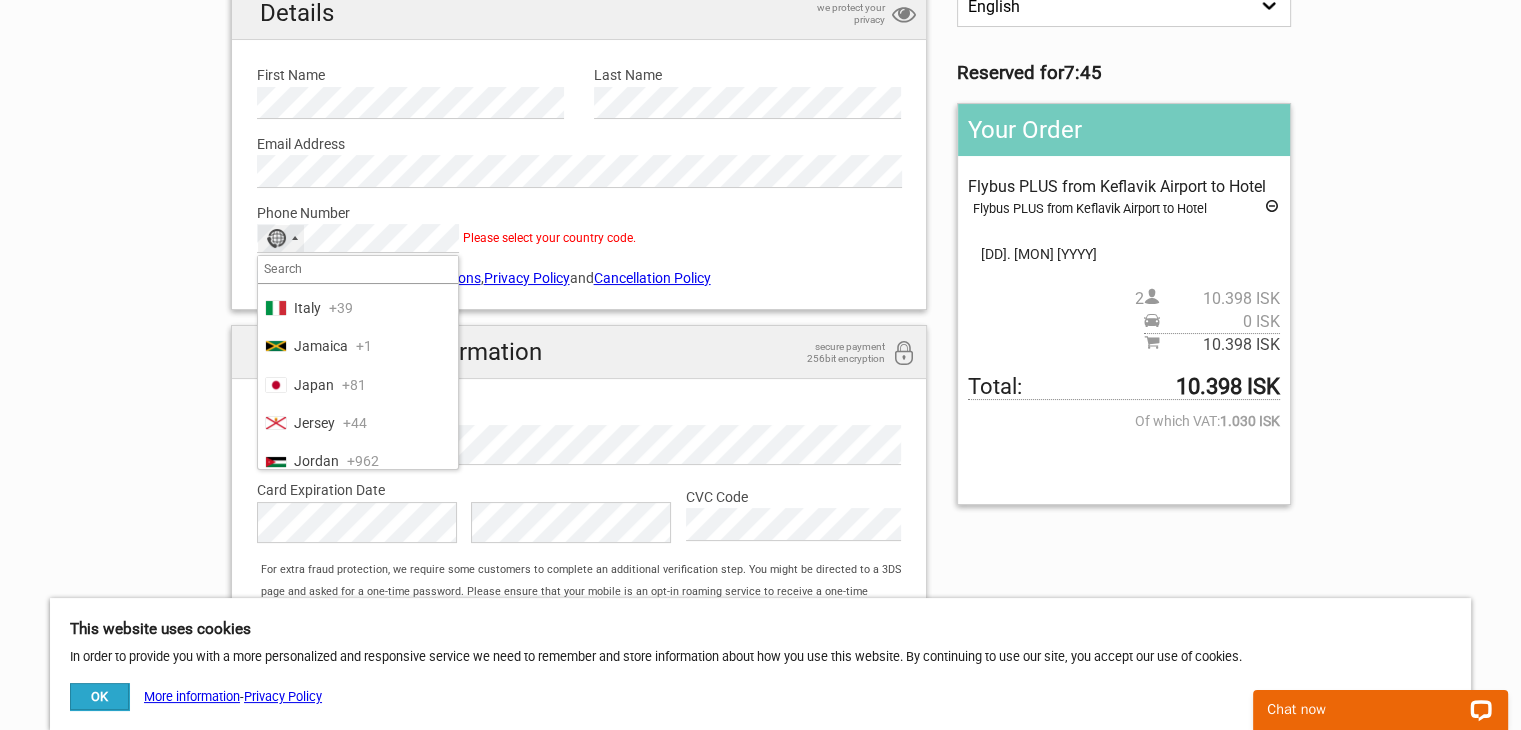 scroll, scrollTop: 4283, scrollLeft: 0, axis: vertical 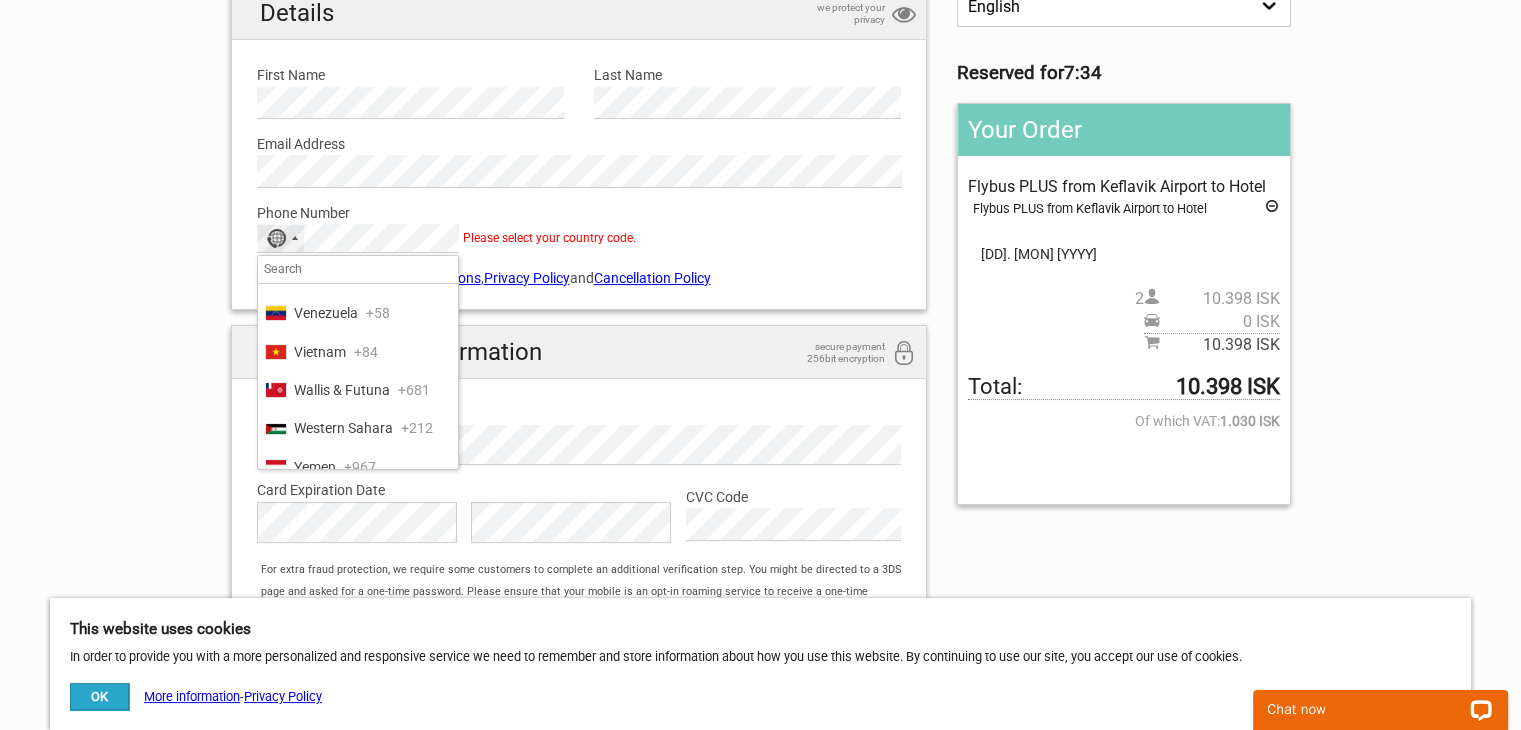 click on "United States +1" at bounding box center [358, 121] 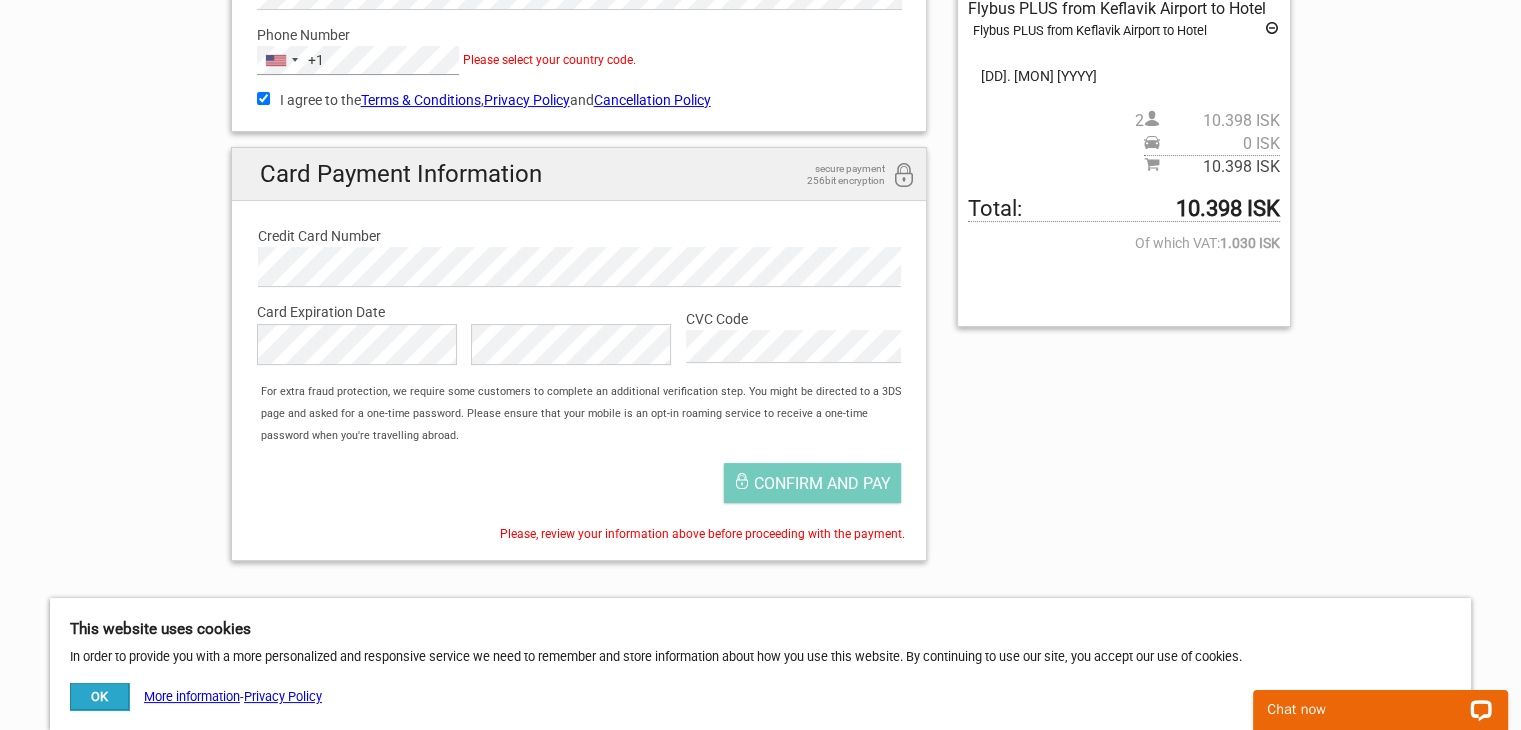 scroll, scrollTop: 420, scrollLeft: 0, axis: vertical 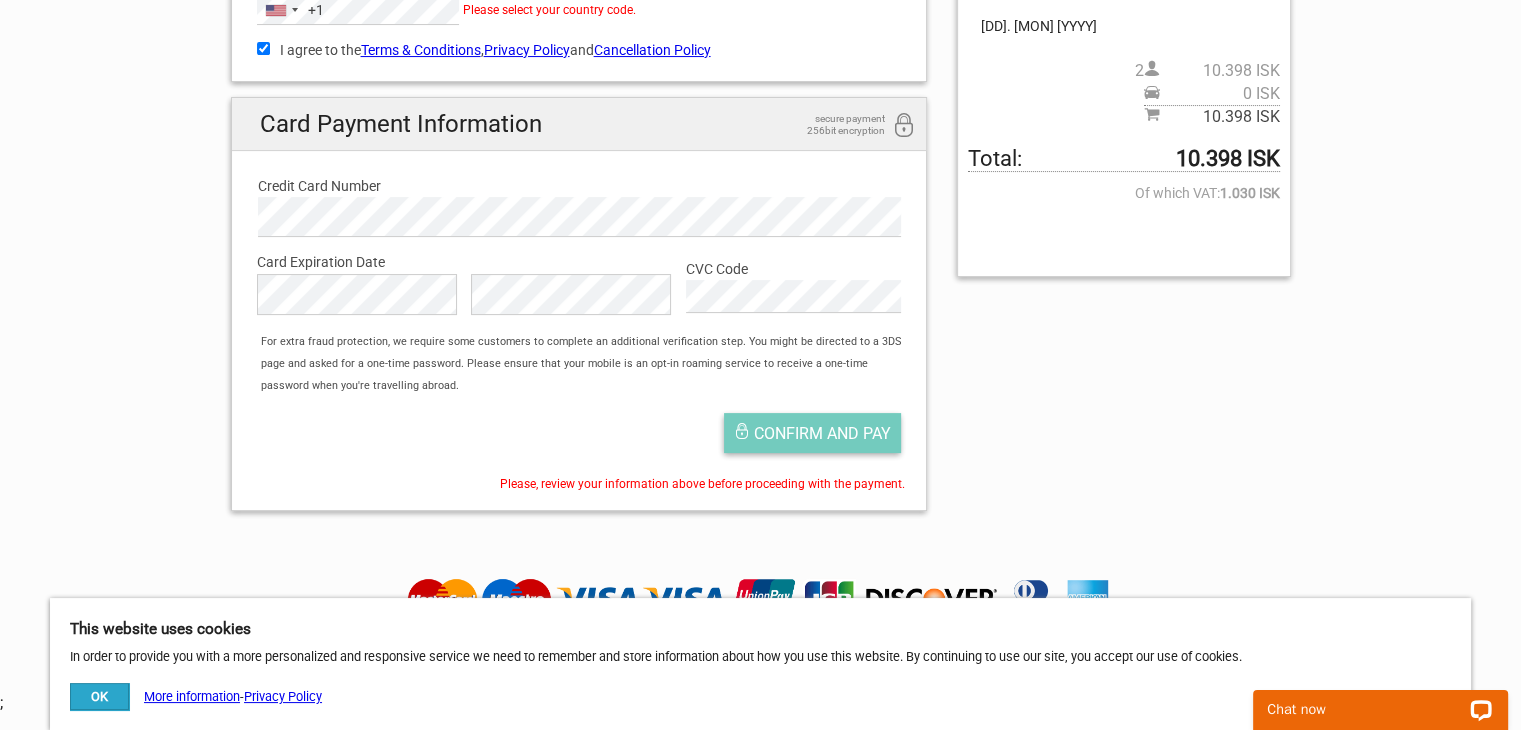 click on "Confirm and pay" at bounding box center [812, 433] 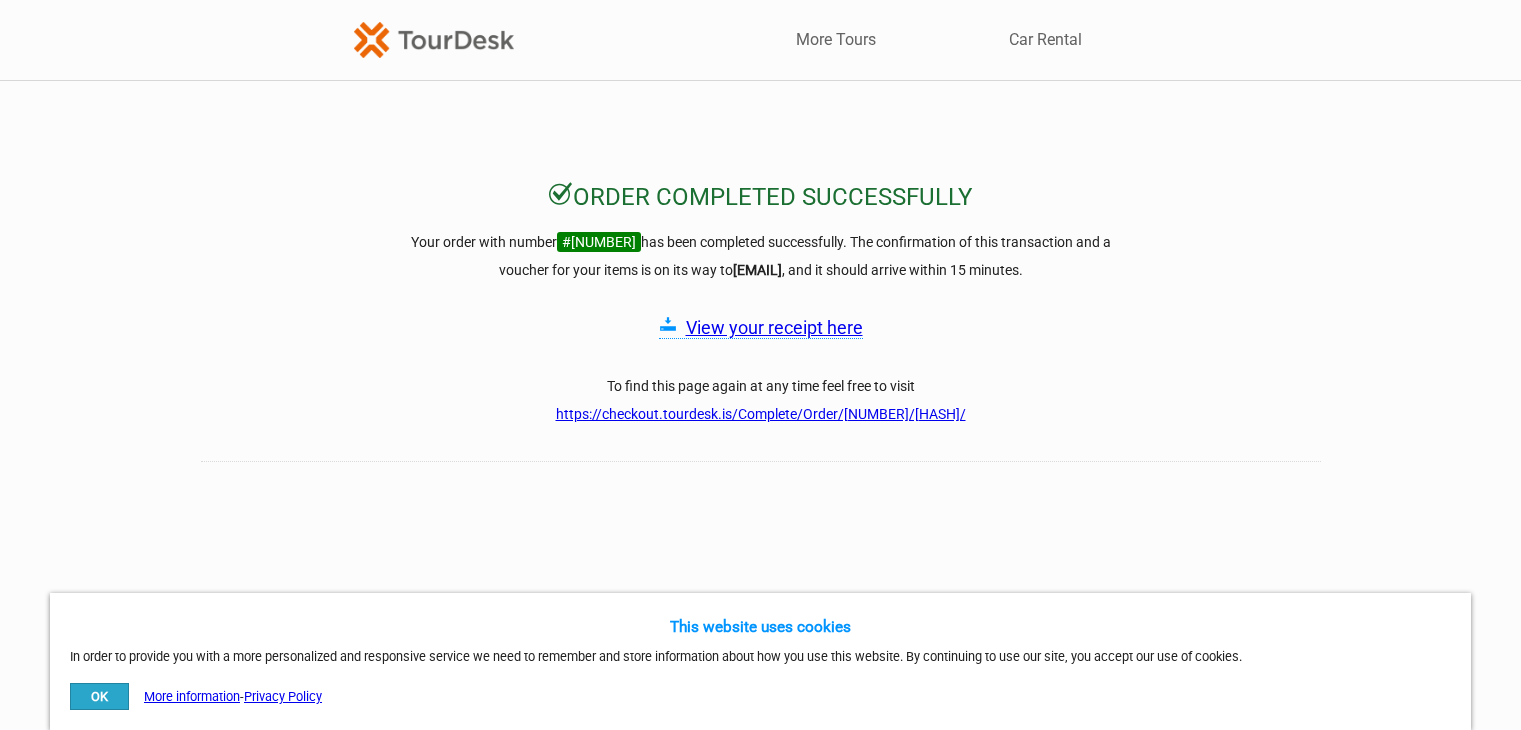 scroll, scrollTop: 0, scrollLeft: 0, axis: both 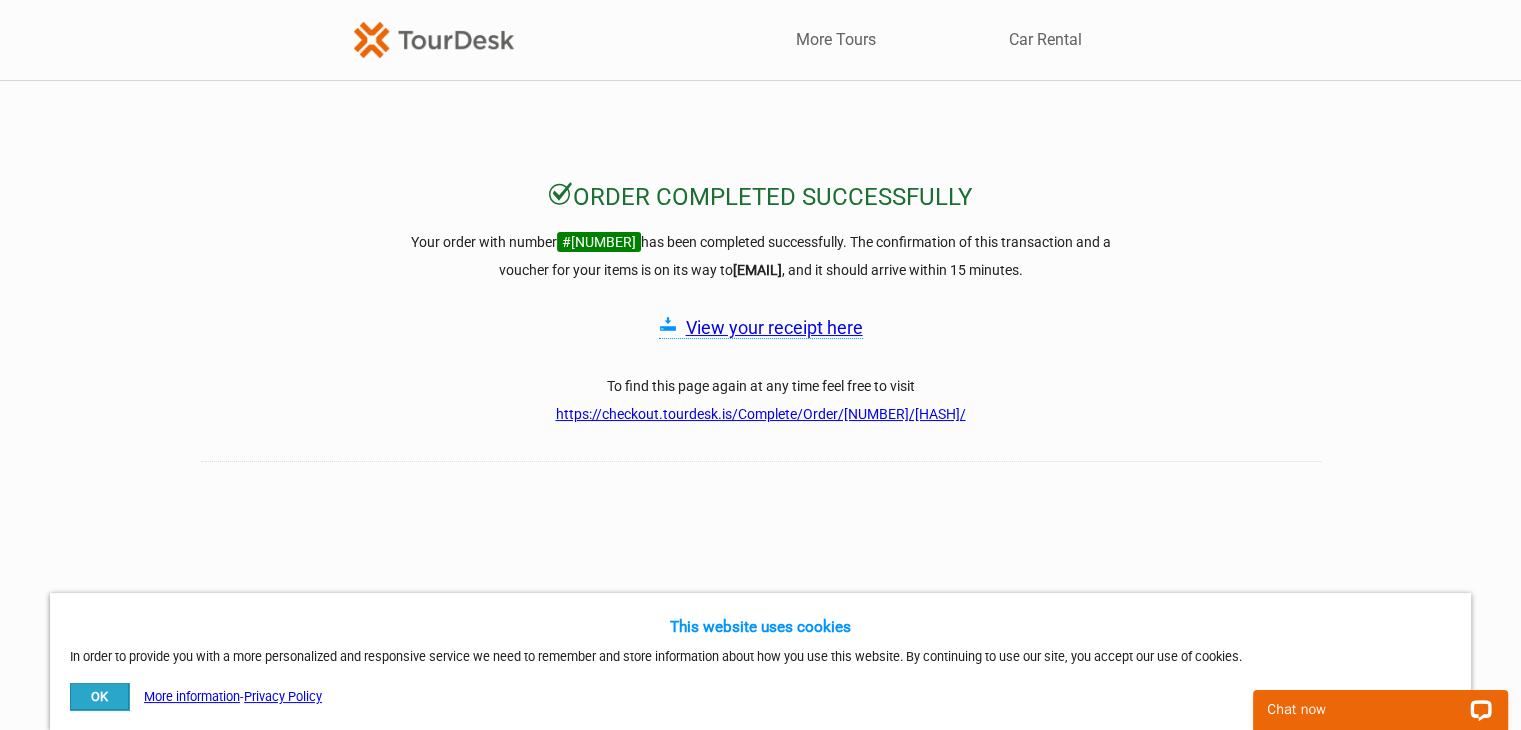 click on "Order completed successfully
Your order with number  #[NUMBER]  has been completed successfully. The confirmation of this transaction and a voucher for your items is on its way to  [EMAIL] , and it should arrive within 15 minutes.
View your receipt here
To find this page again at any time feel free to visit
https://checkout.tourdesk.is/Complete/Order/[NUMBER]/[HASH]/
Please verify that all information on the vouchers and itinerary is correct.
If you need any help feel free to contact us at  [EMAIL]" at bounding box center (760, 563) 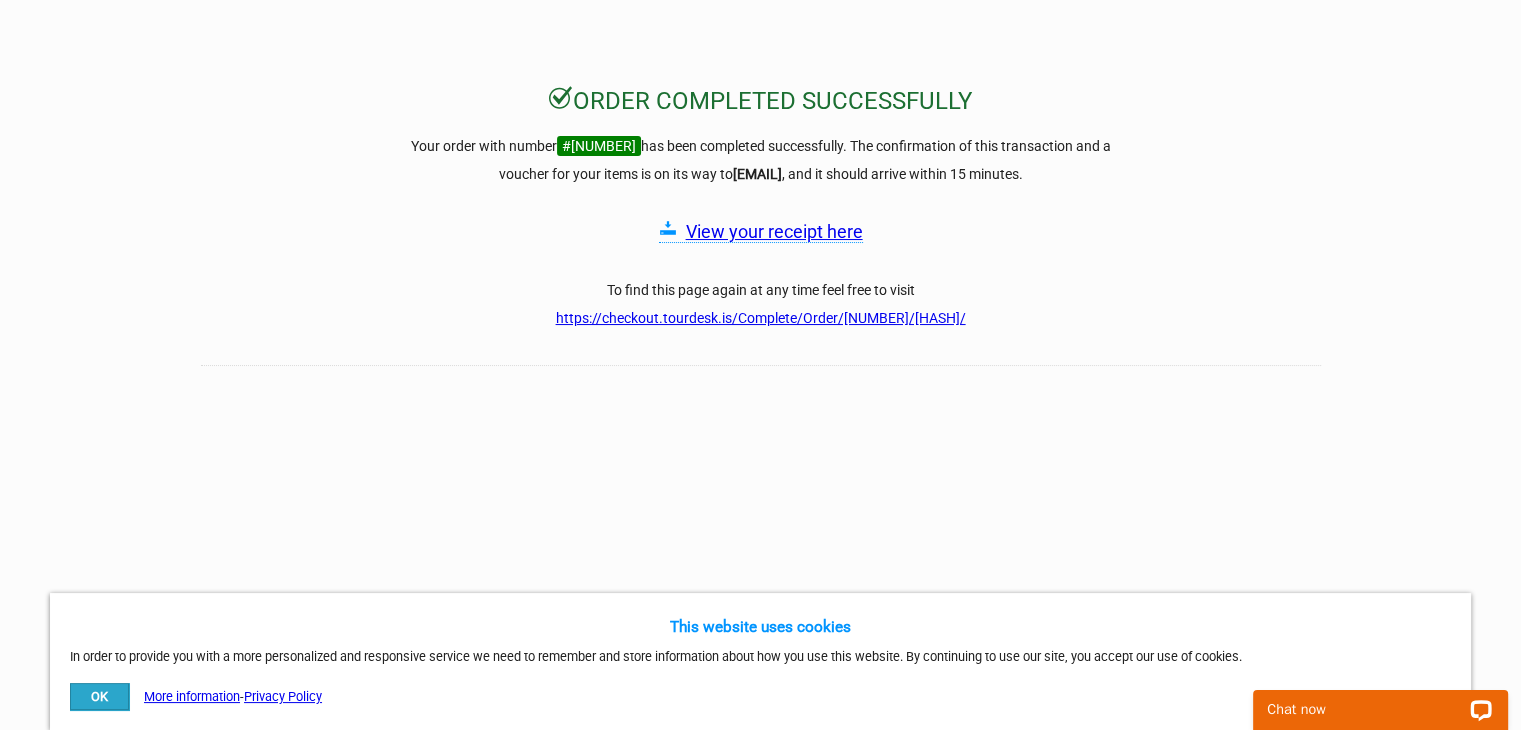 scroll, scrollTop: 95, scrollLeft: 0, axis: vertical 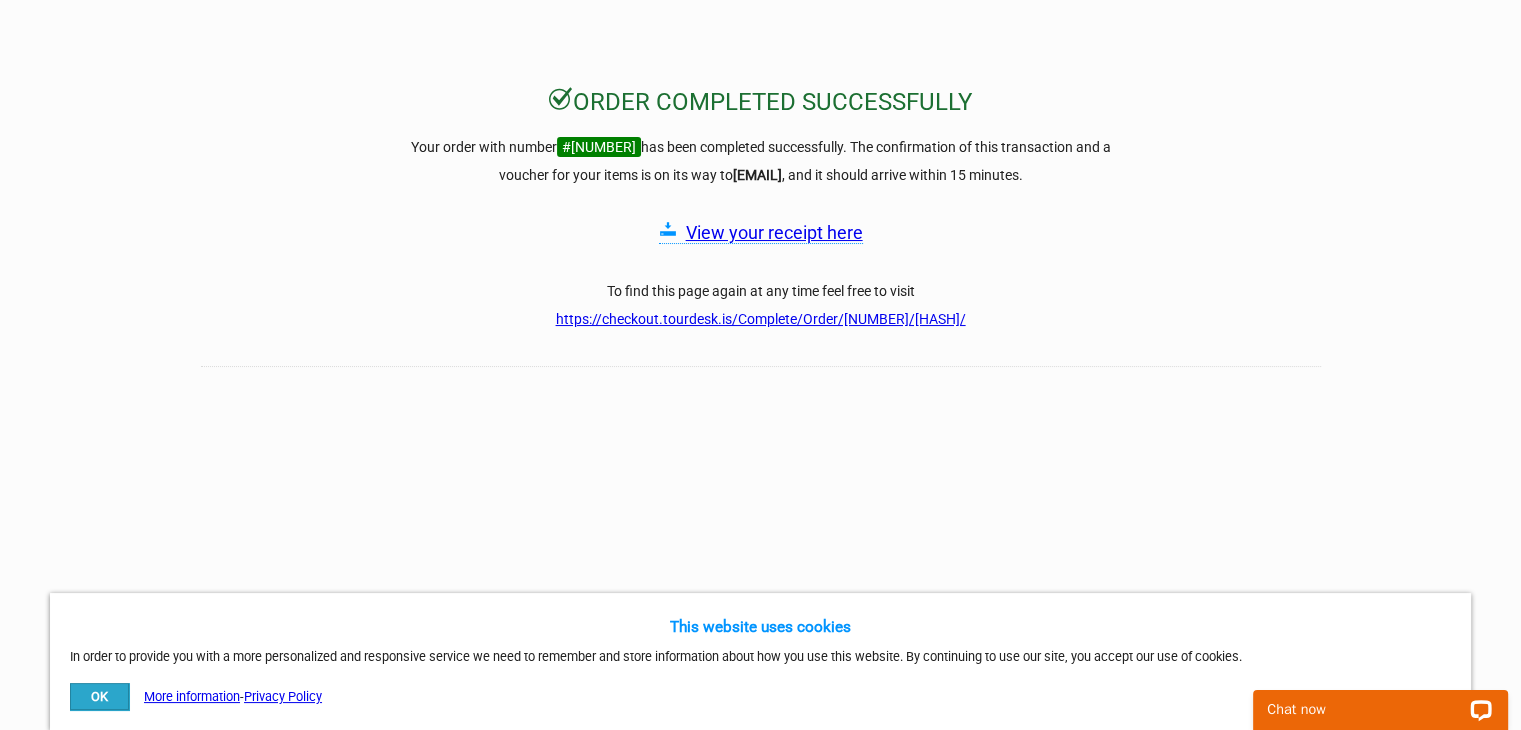 click on "View your receipt here" at bounding box center (774, 232) 